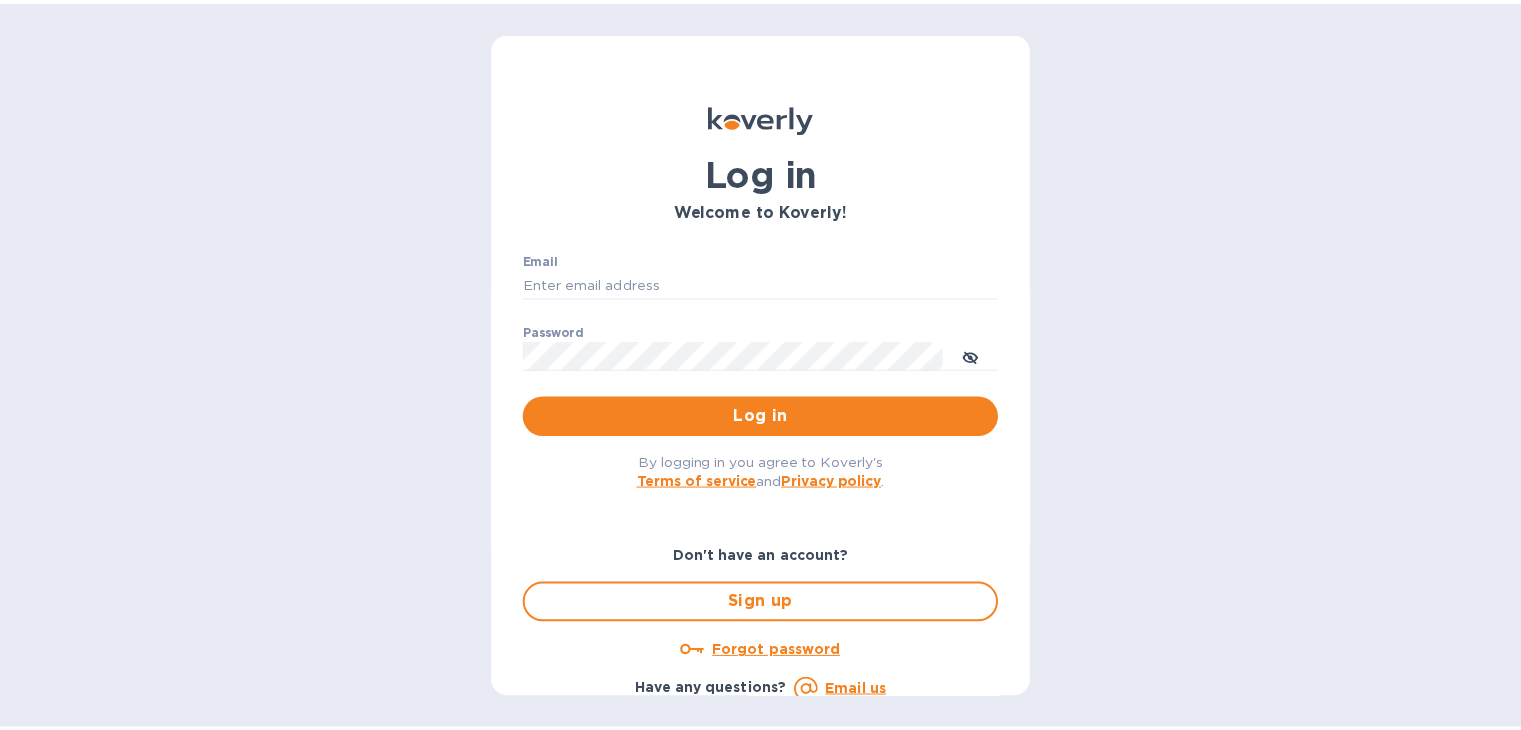 scroll, scrollTop: 0, scrollLeft: 0, axis: both 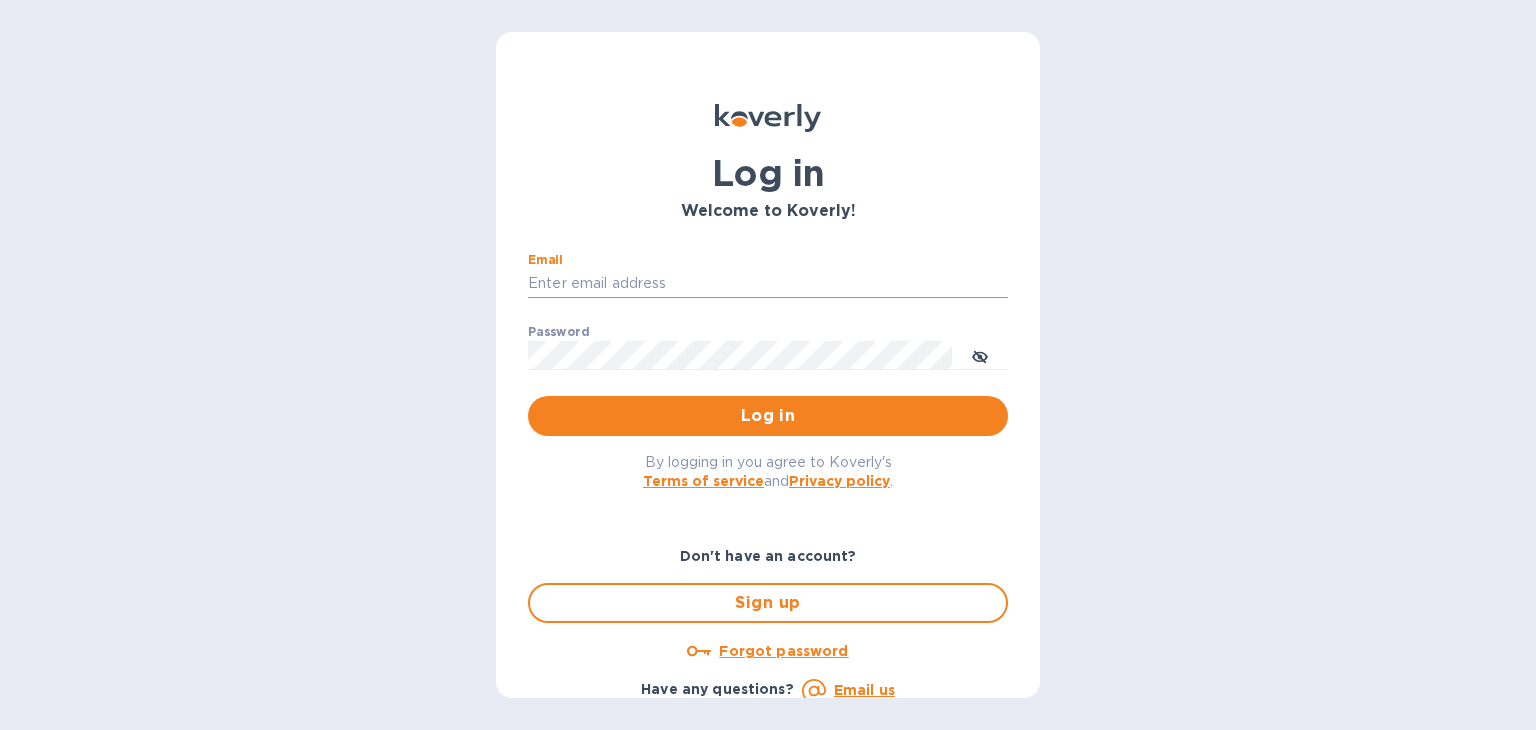 click on "Email" at bounding box center (768, 284) 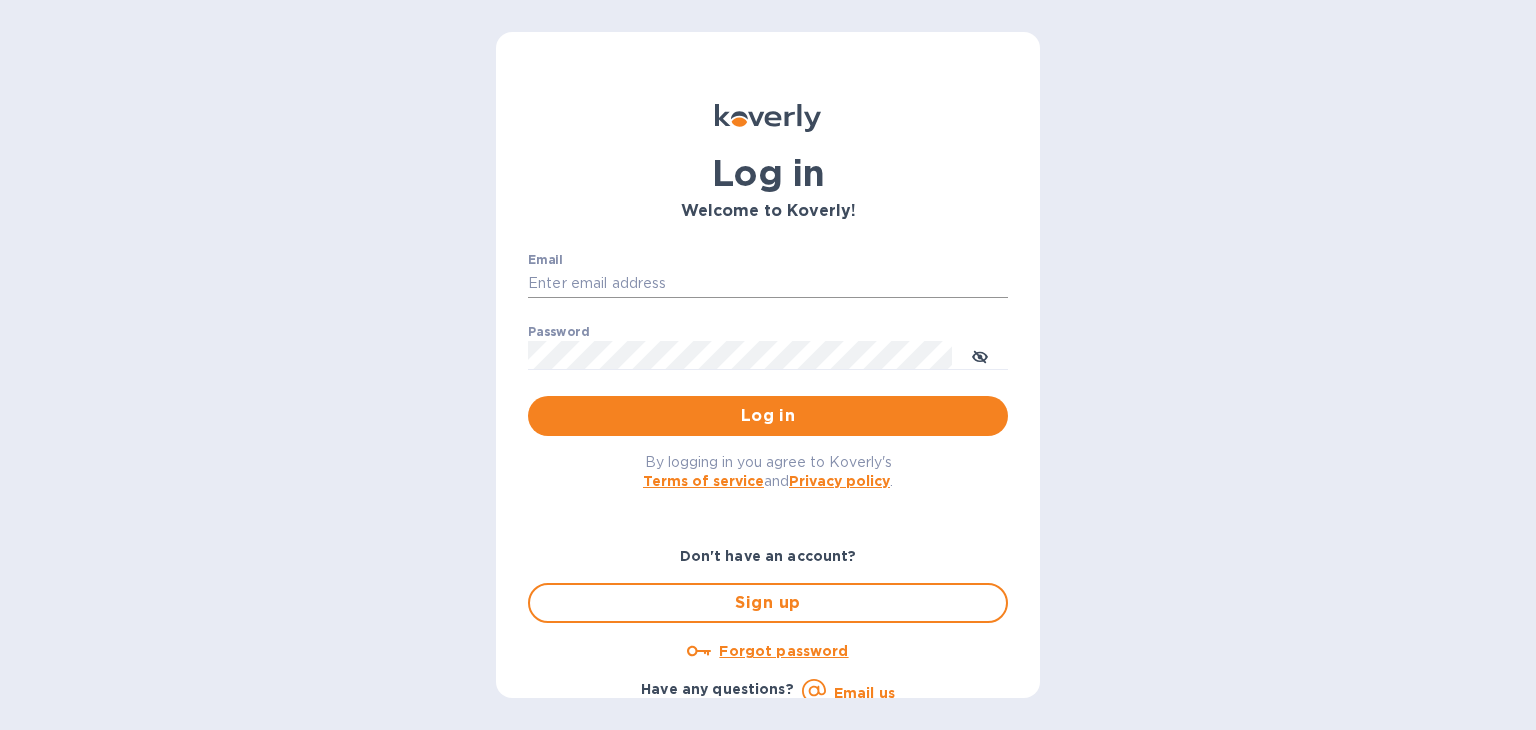 type on "[EMAIL]" 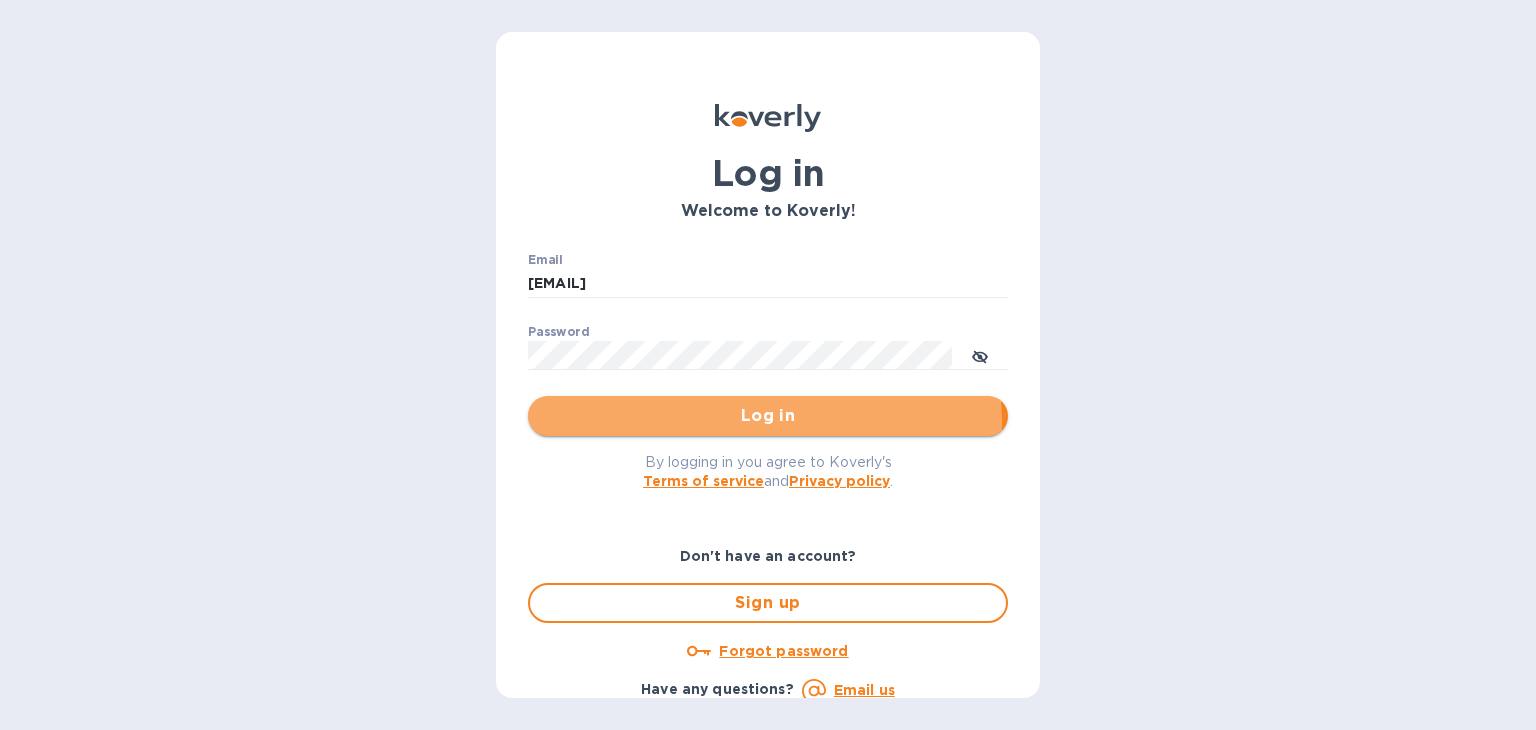 click on "Log in" at bounding box center (768, 416) 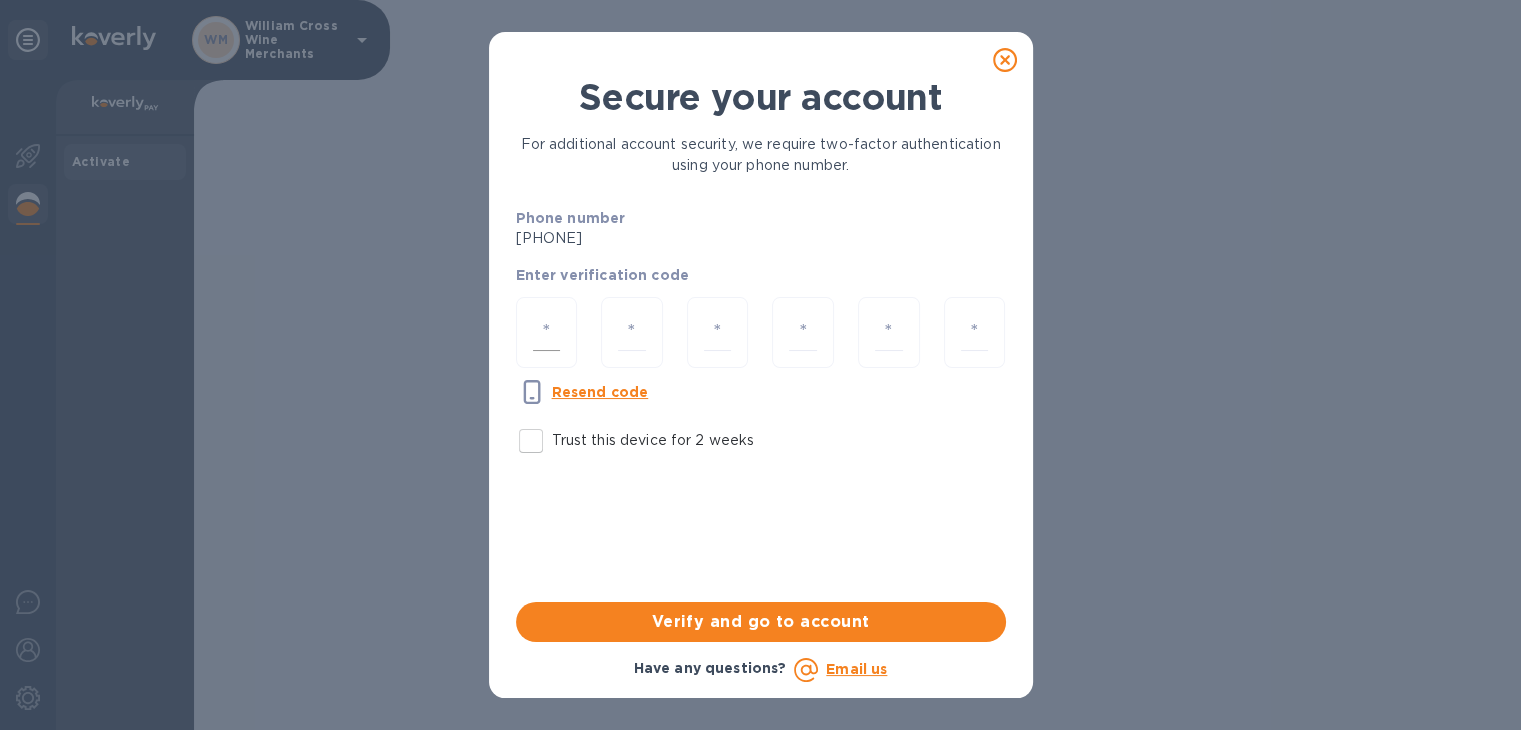 click at bounding box center [547, 332] 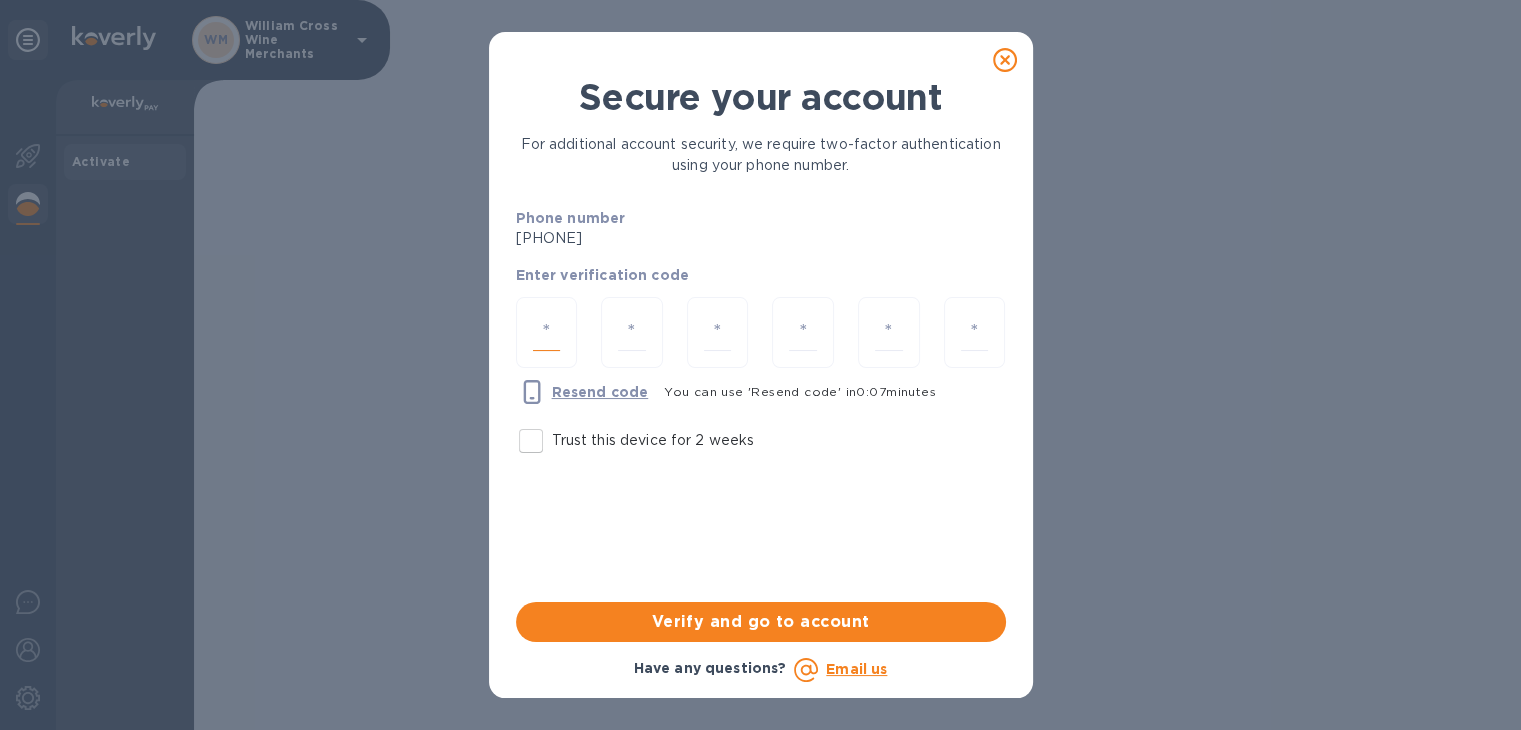 type on "1" 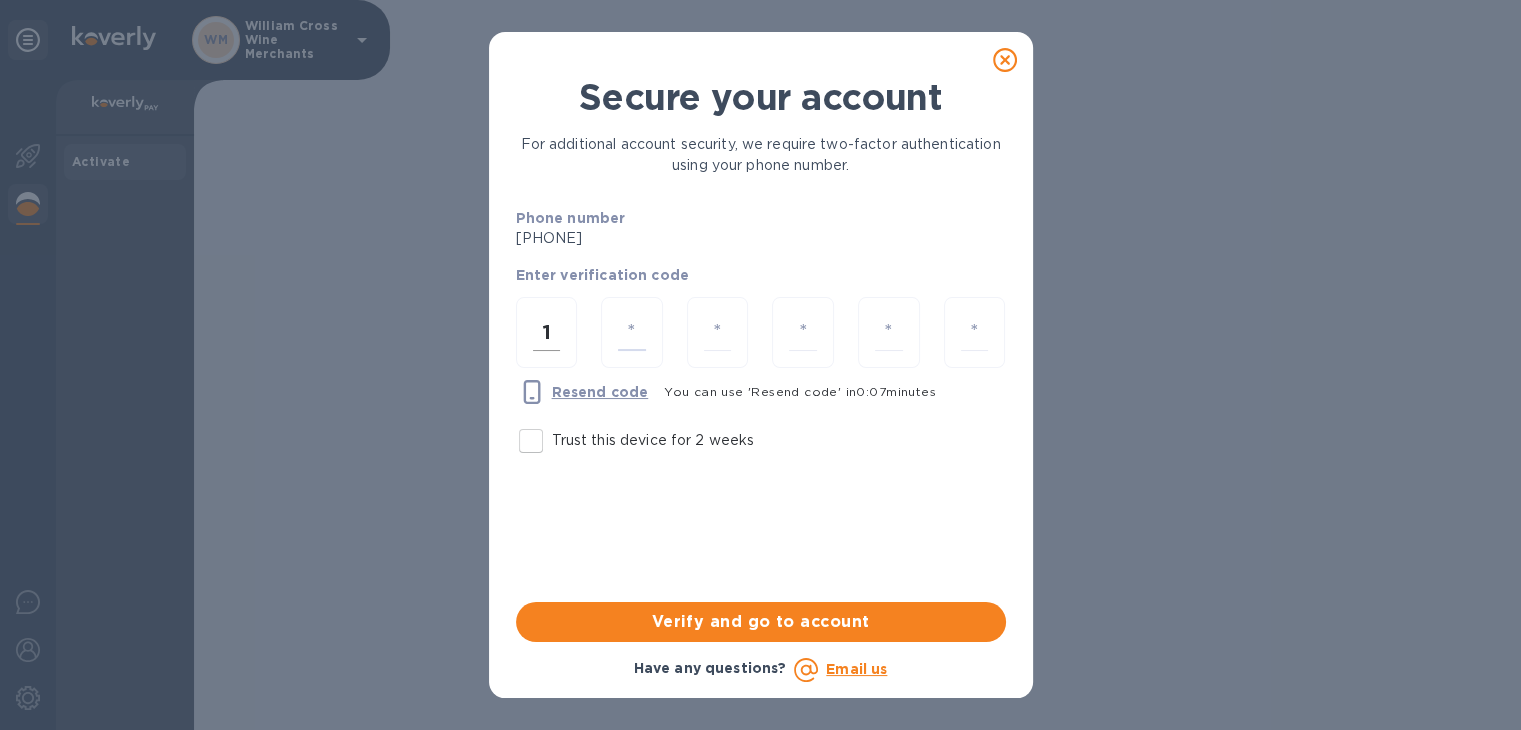 type on "7" 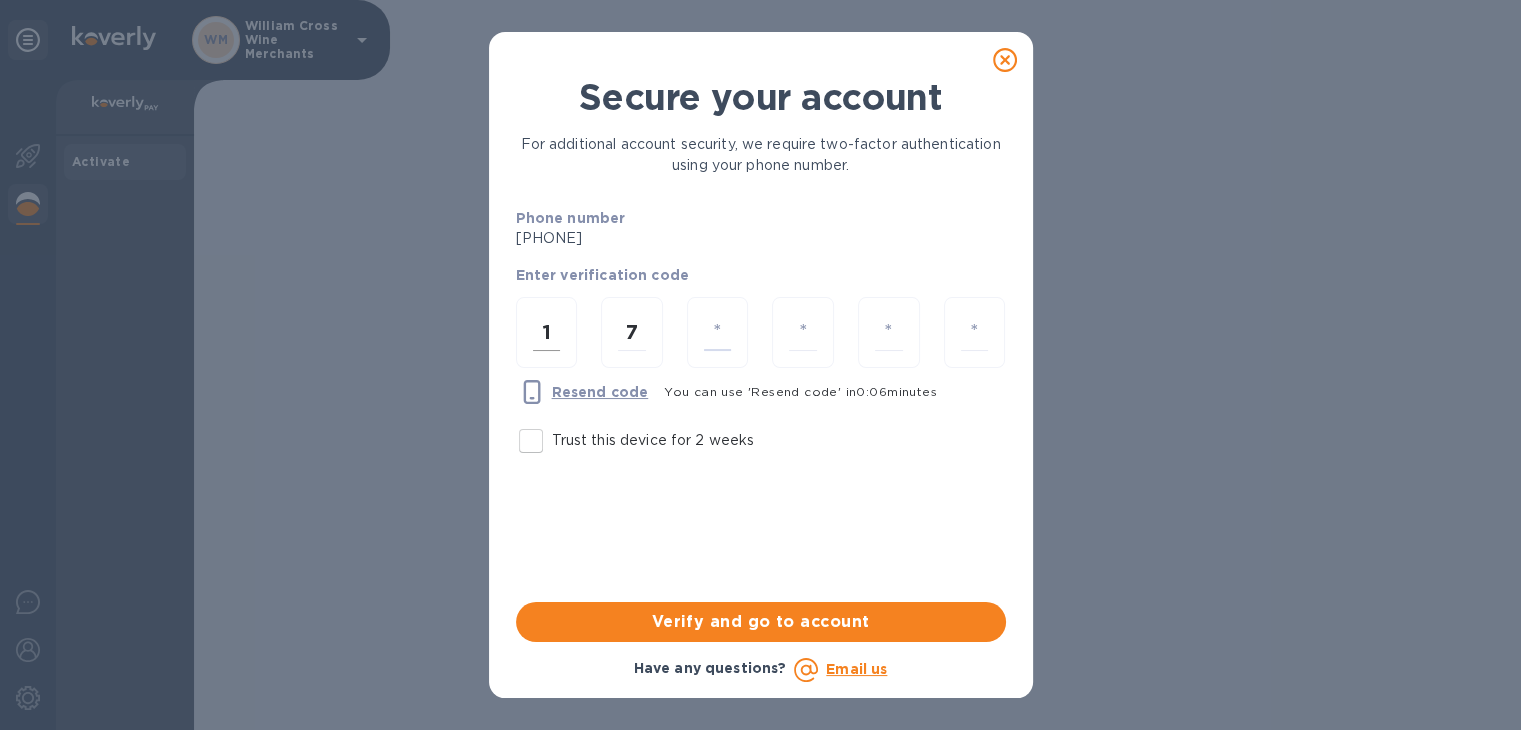 type on "0" 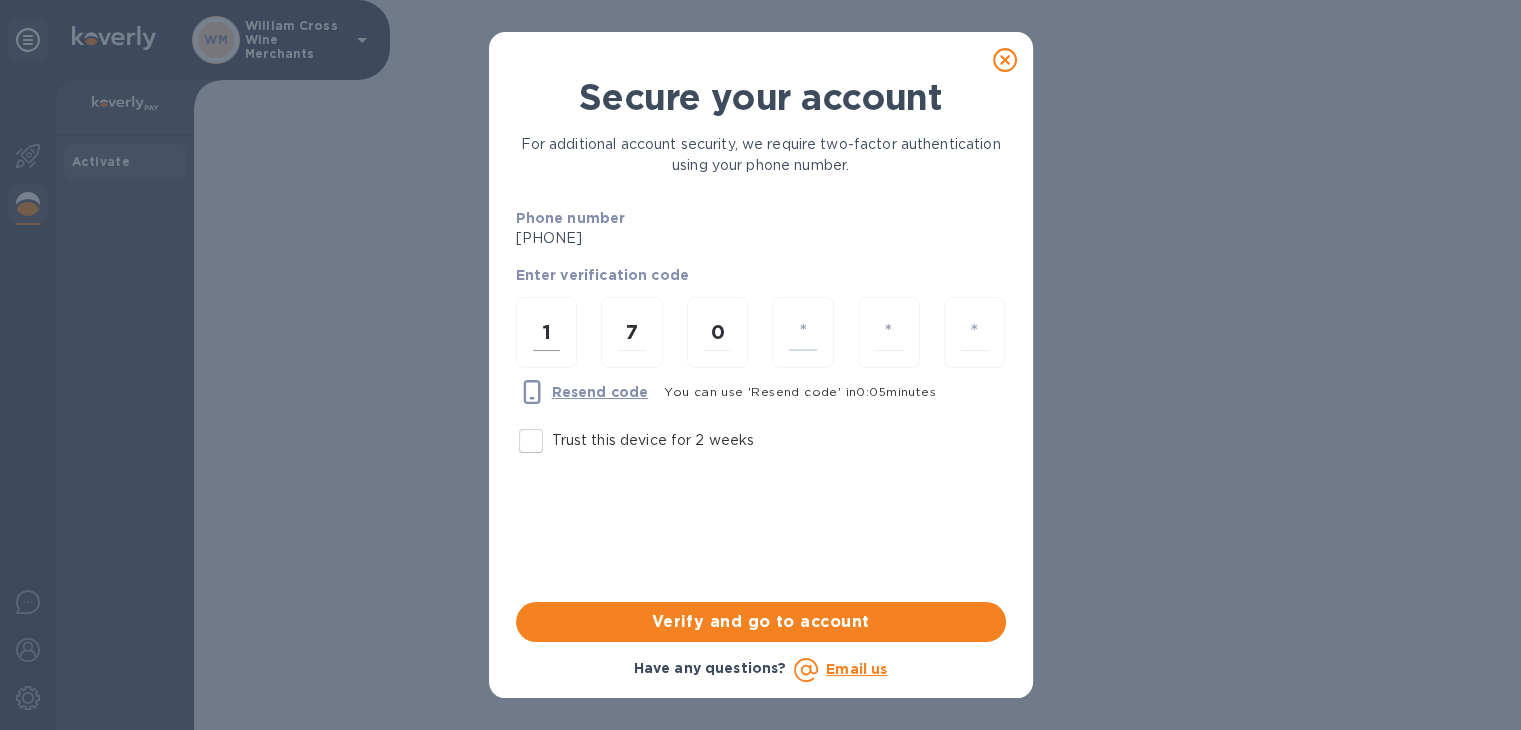 type on "7" 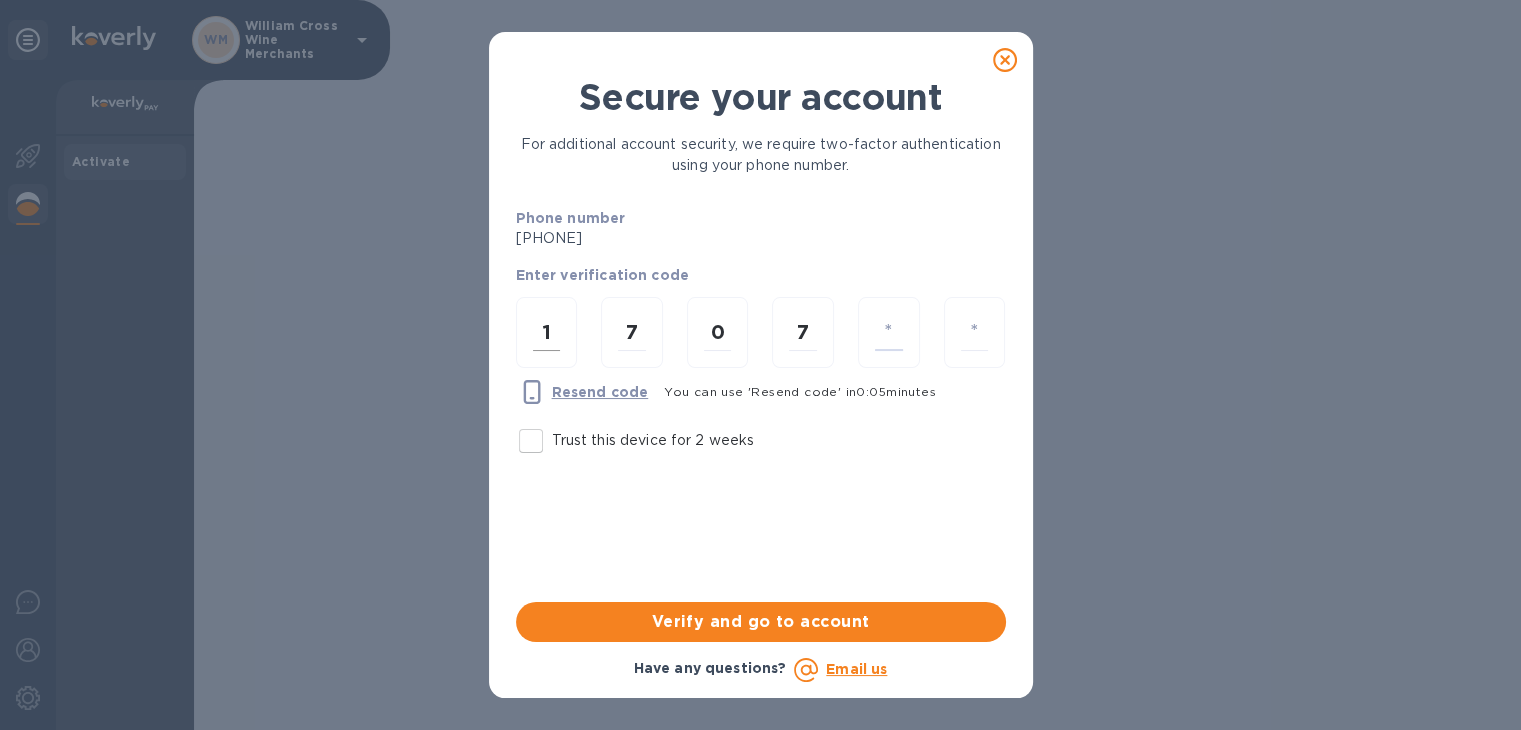 type on "6" 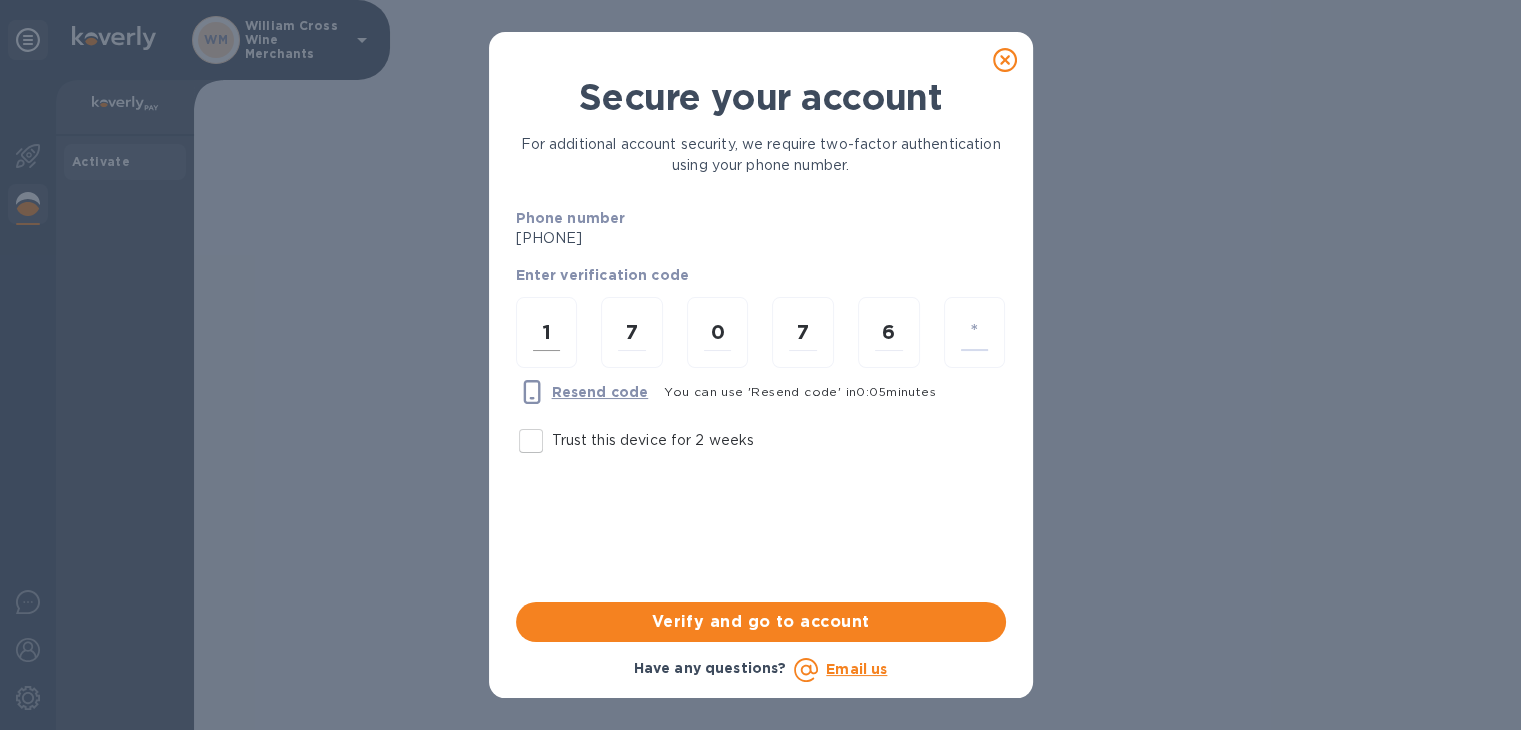 type on "6" 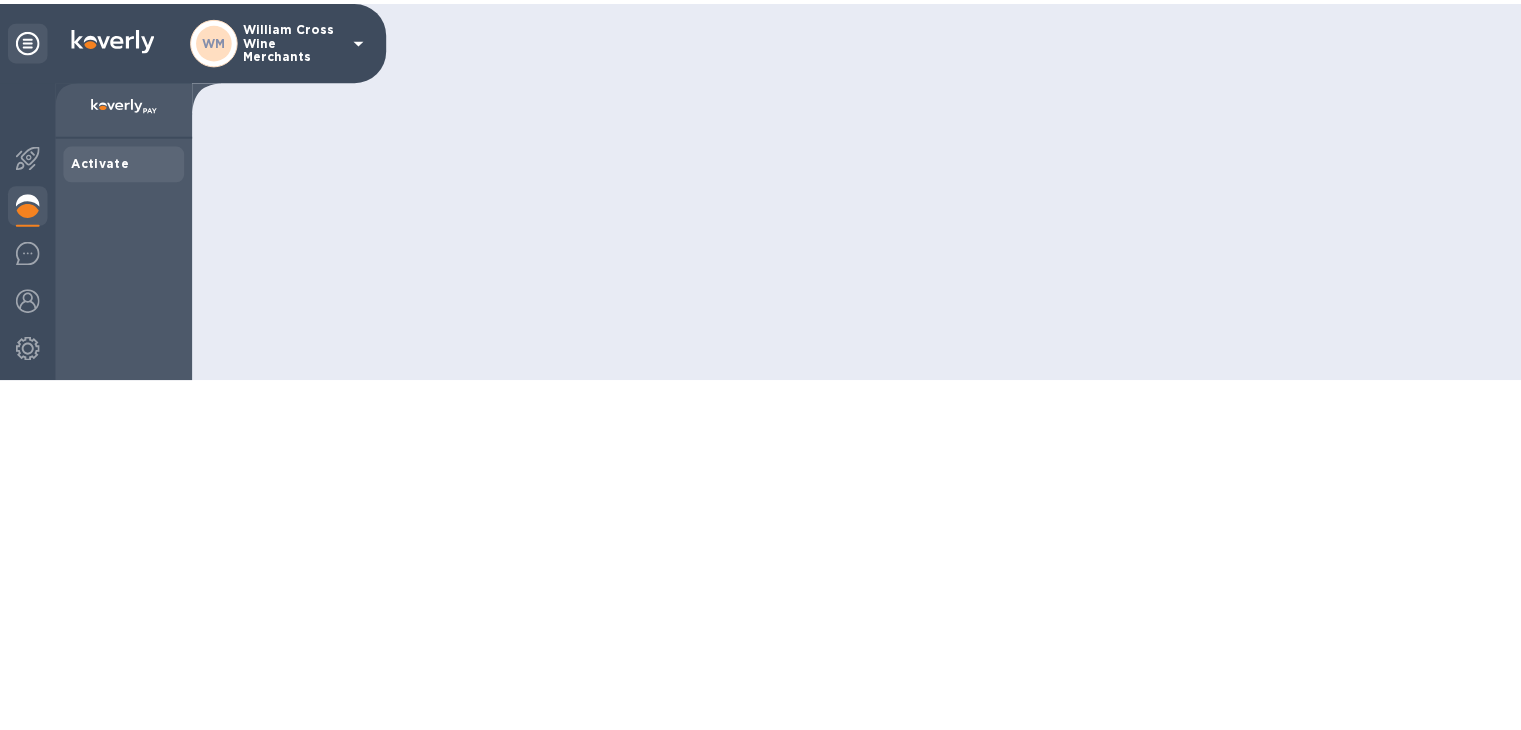 scroll, scrollTop: 0, scrollLeft: 0, axis: both 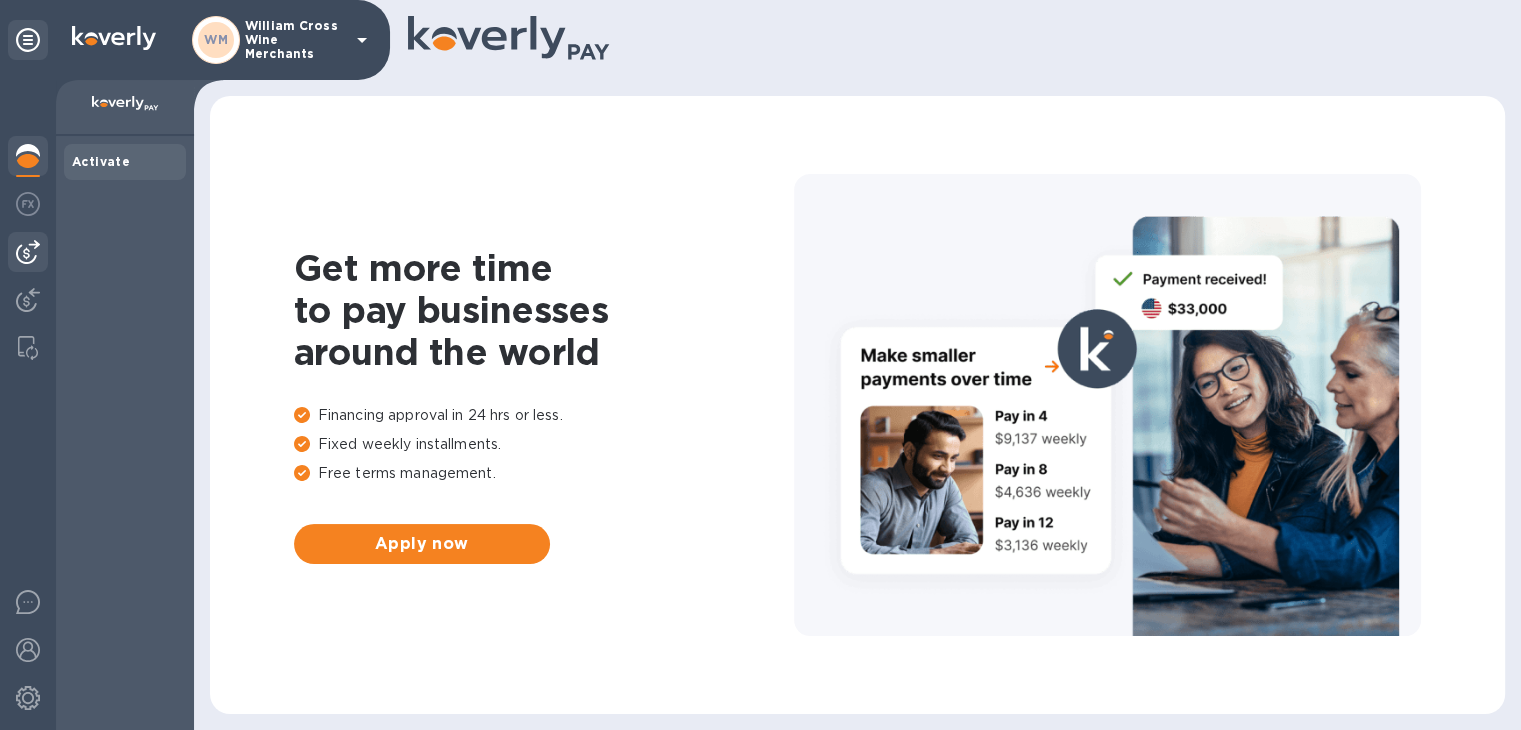 click at bounding box center [28, 252] 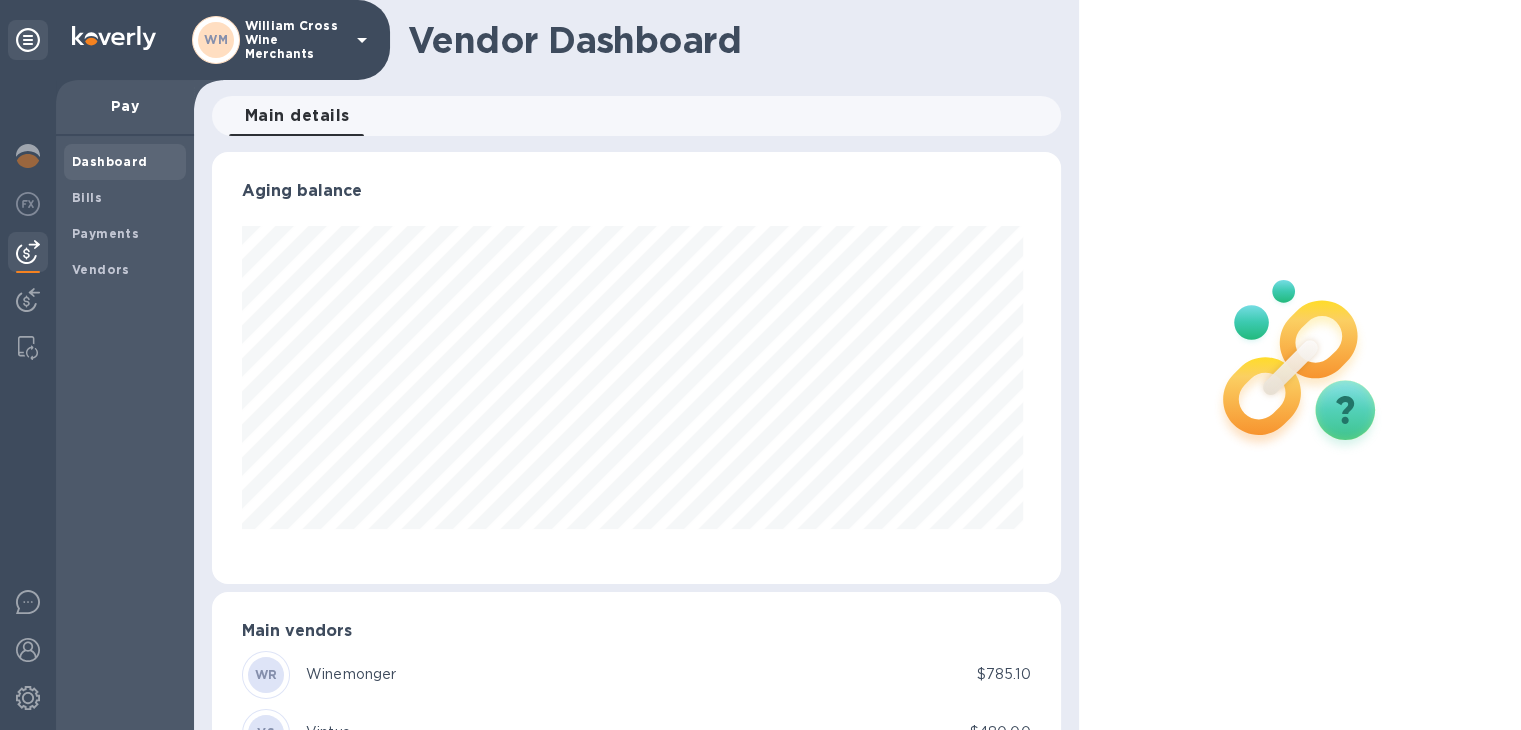 scroll, scrollTop: 999568, scrollLeft: 999159, axis: both 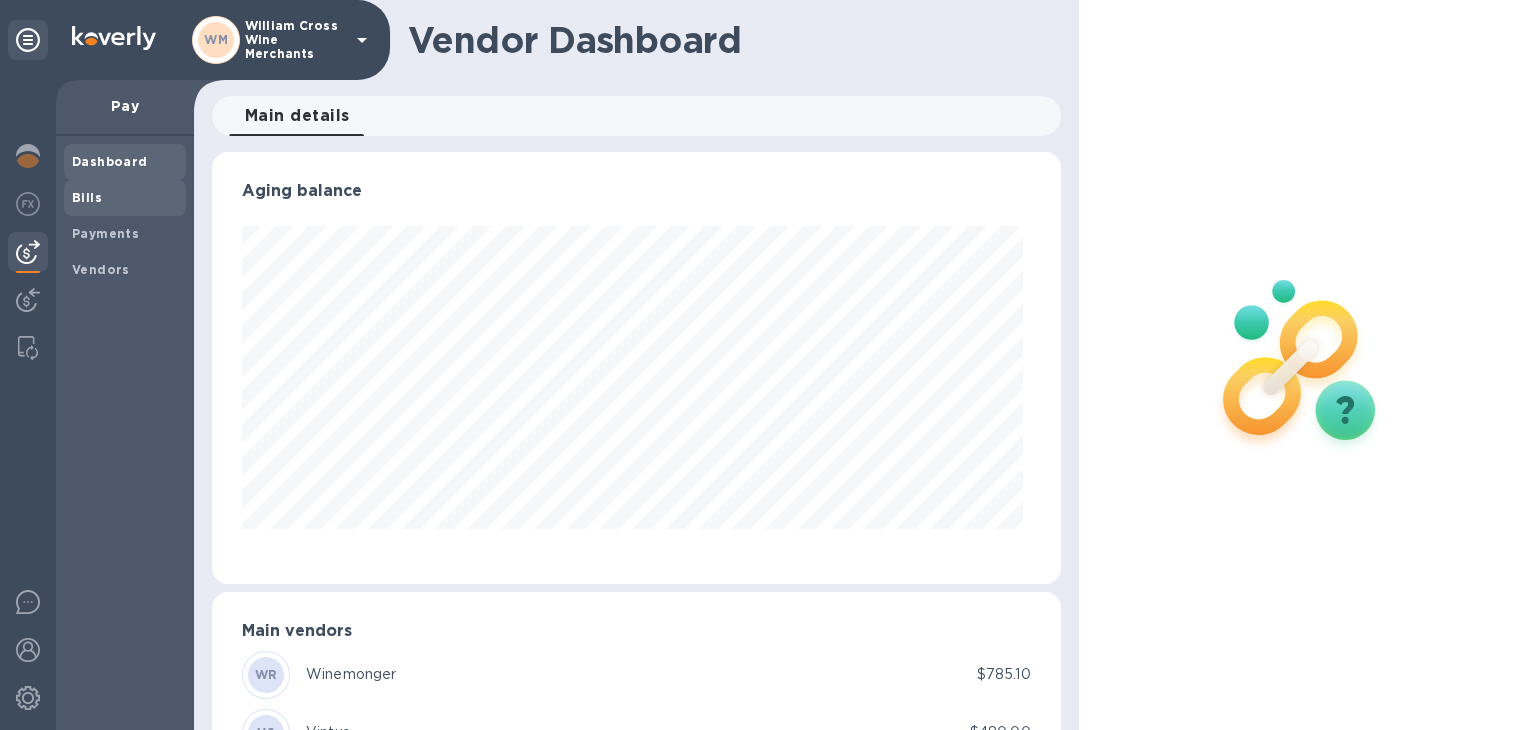 click on "Bills" at bounding box center (87, 197) 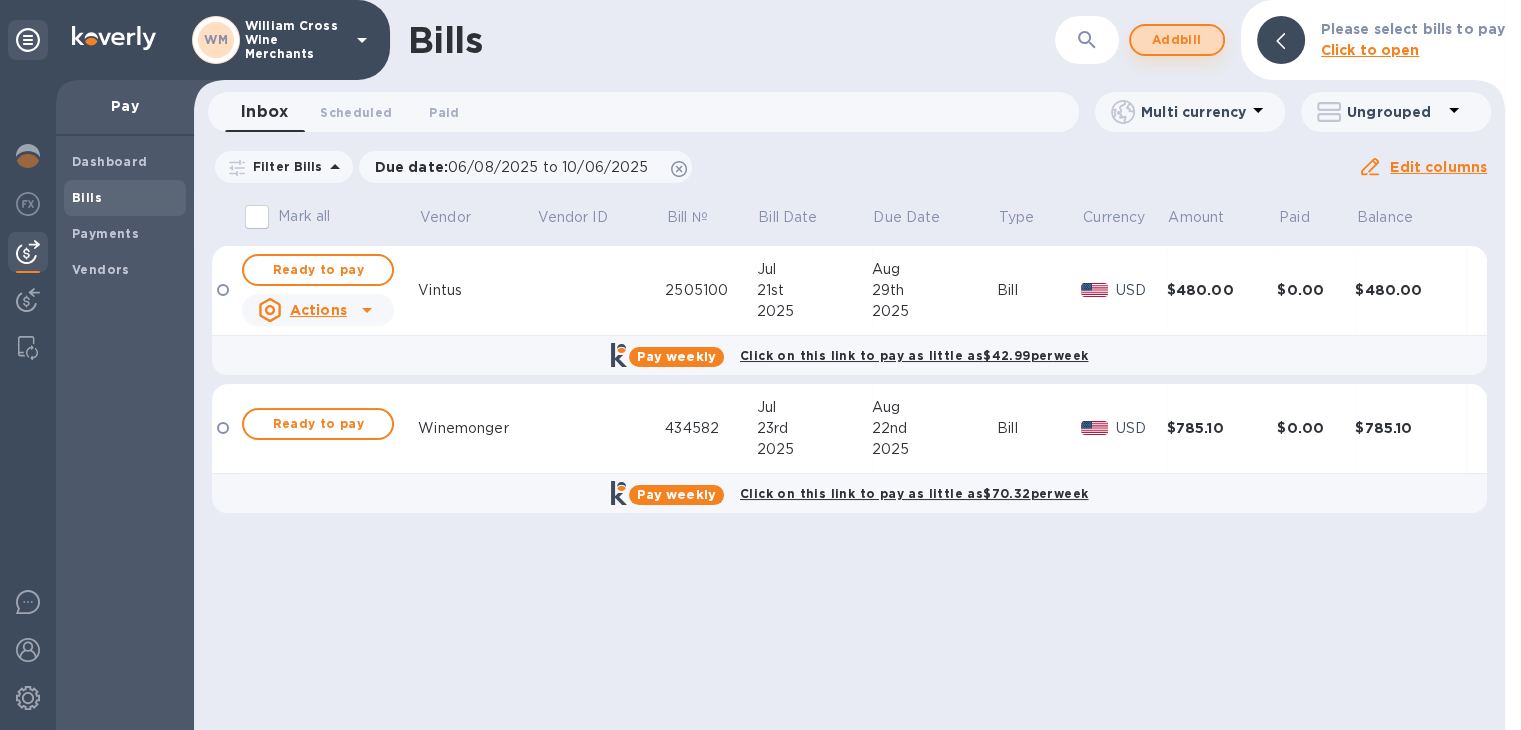 click on "Add   bill" at bounding box center (1177, 40) 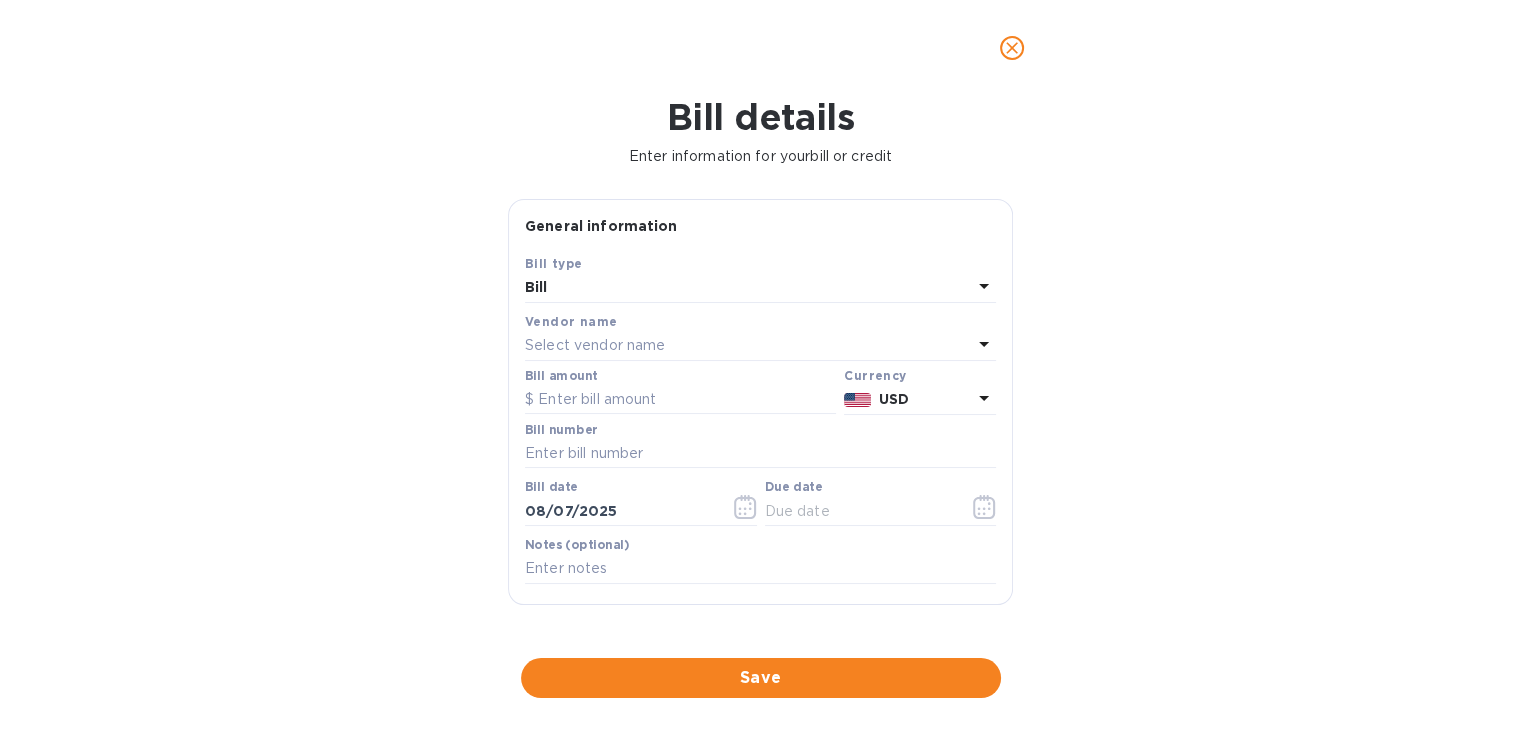 click on "Select vendor name" at bounding box center [595, 345] 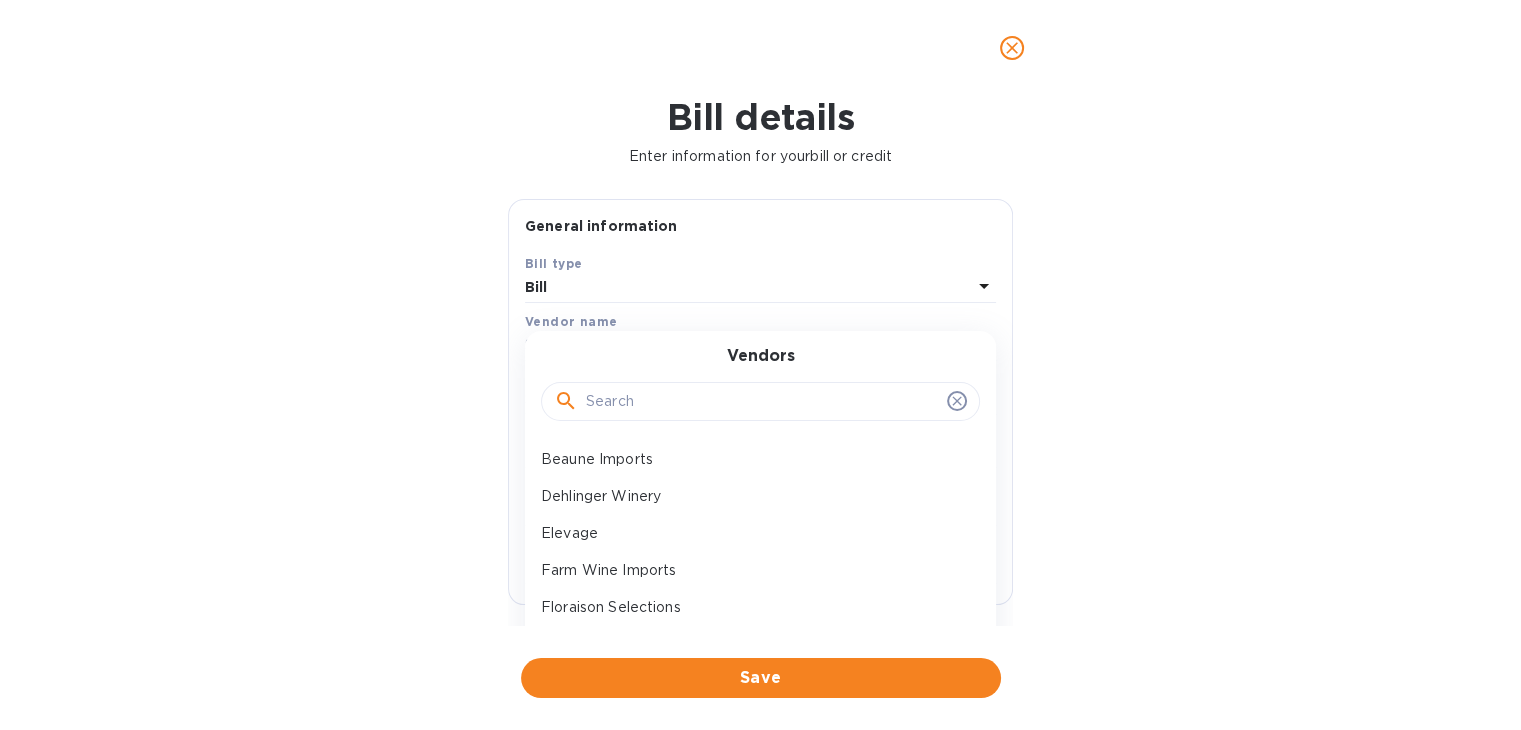 click at bounding box center (762, 402) 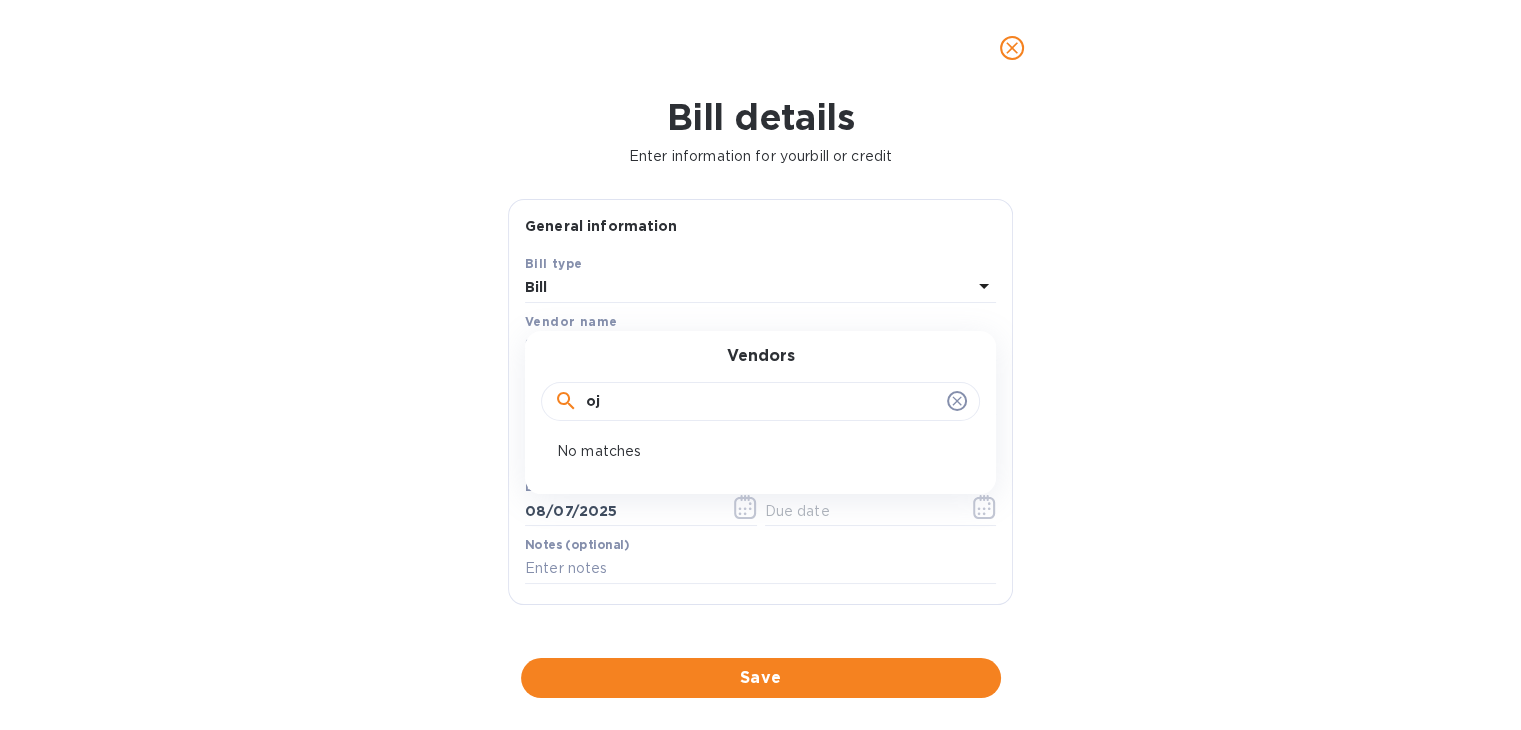 type on "o" 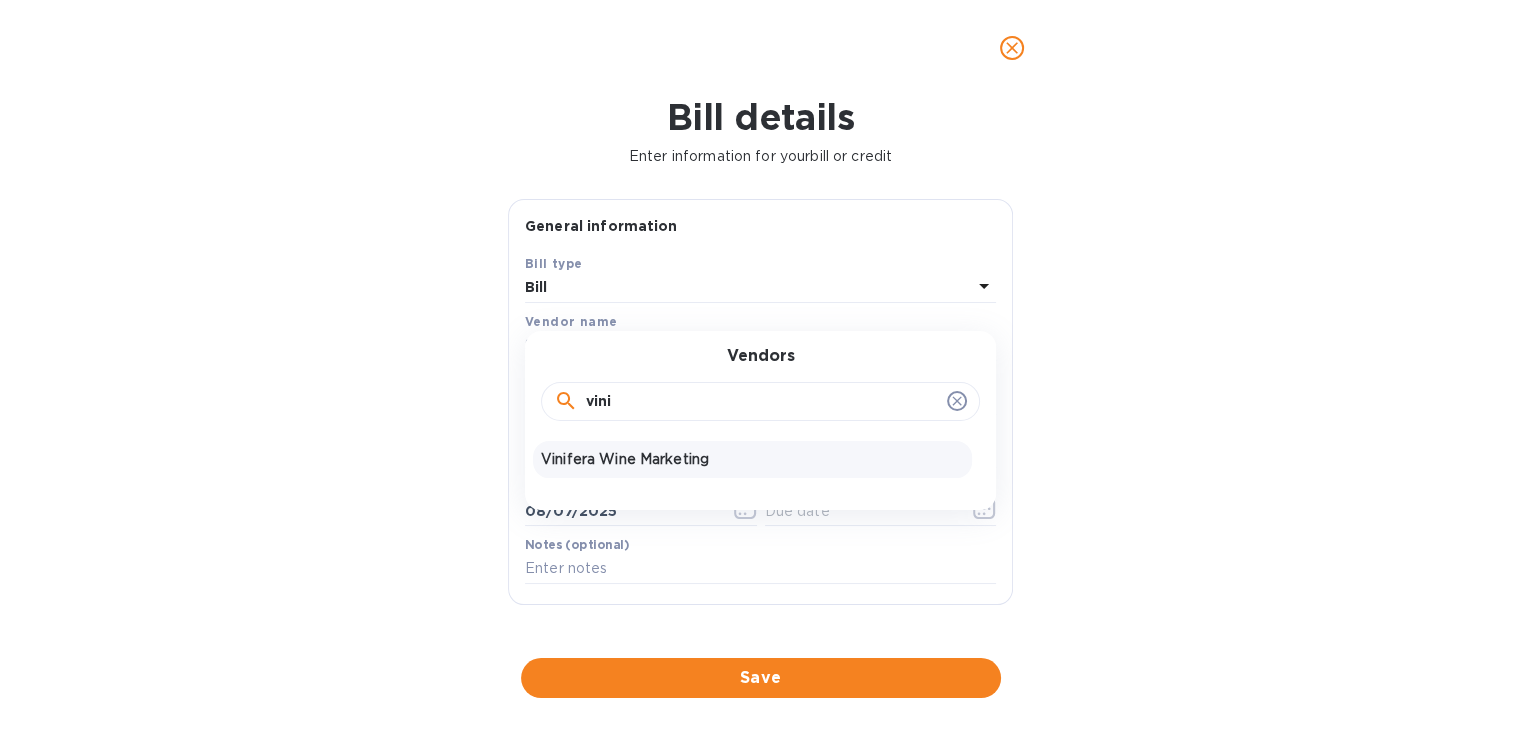 type on "vini" 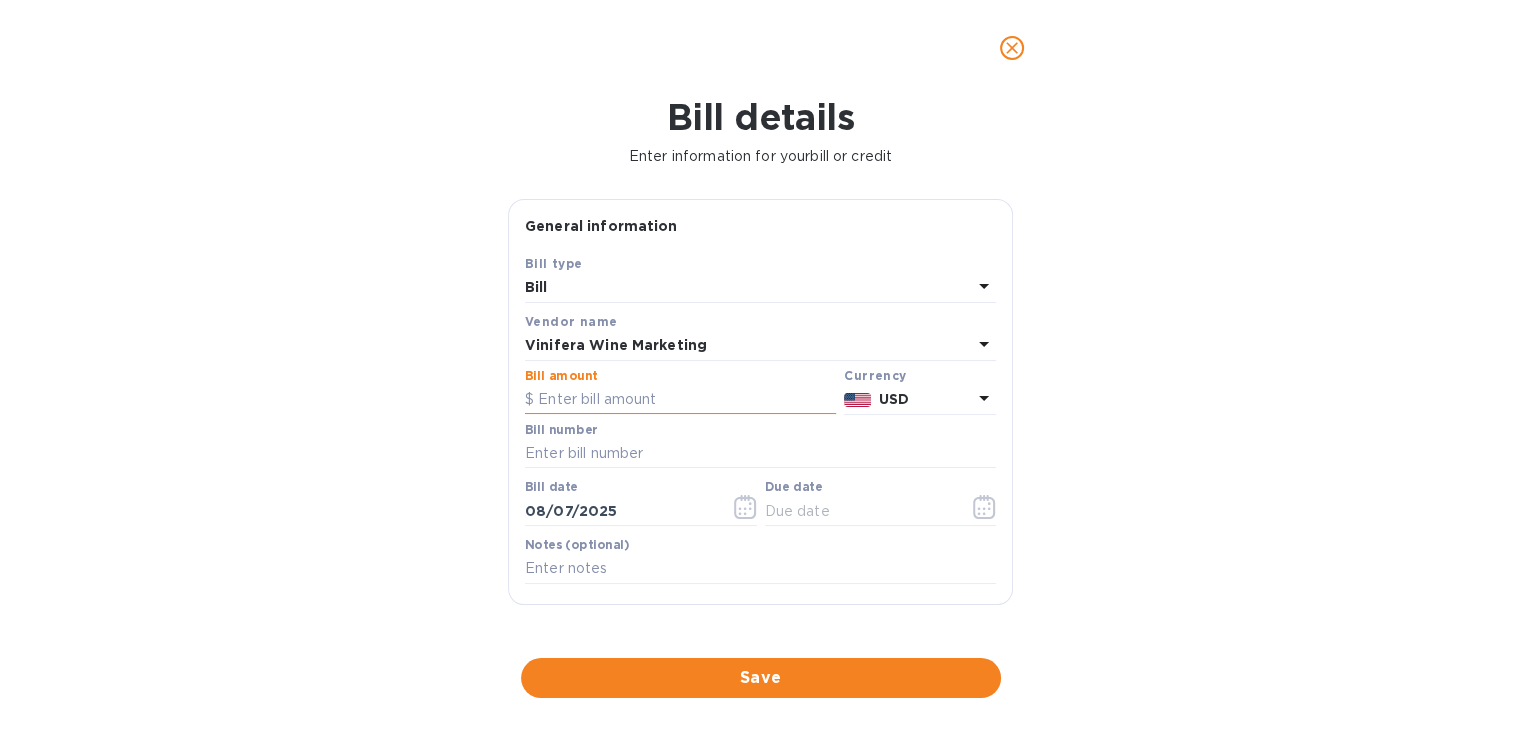 click at bounding box center [680, 400] 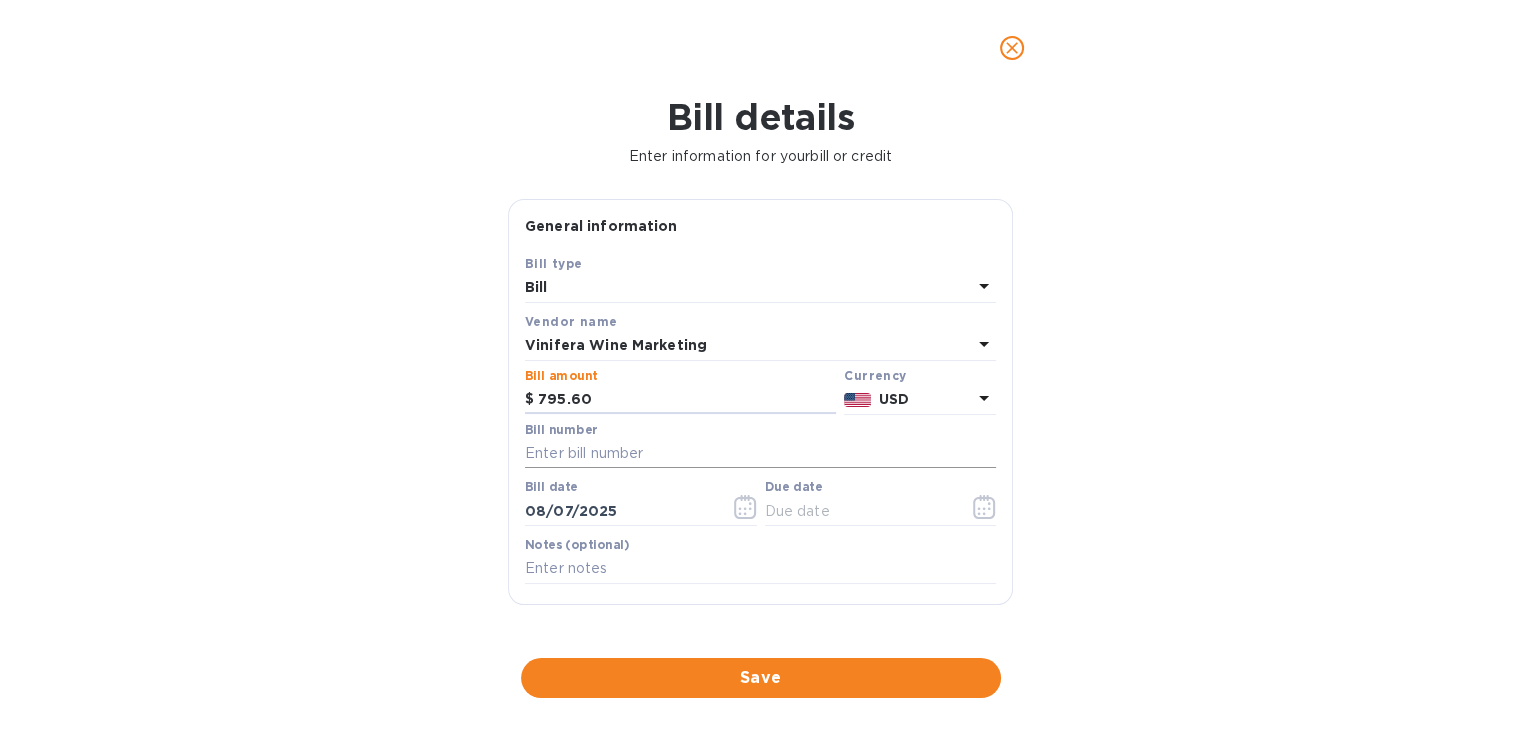 type on "795.60" 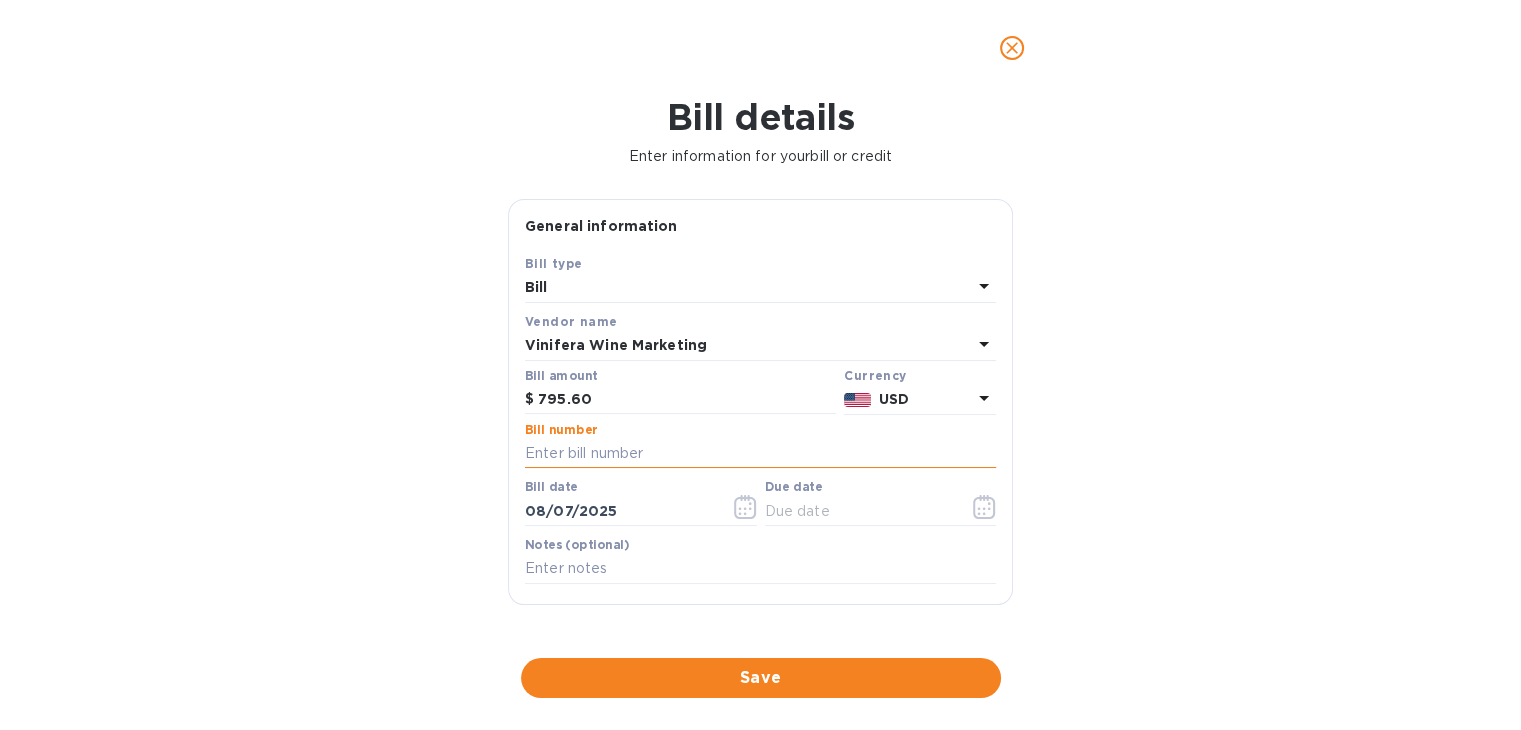 click at bounding box center [760, 454] 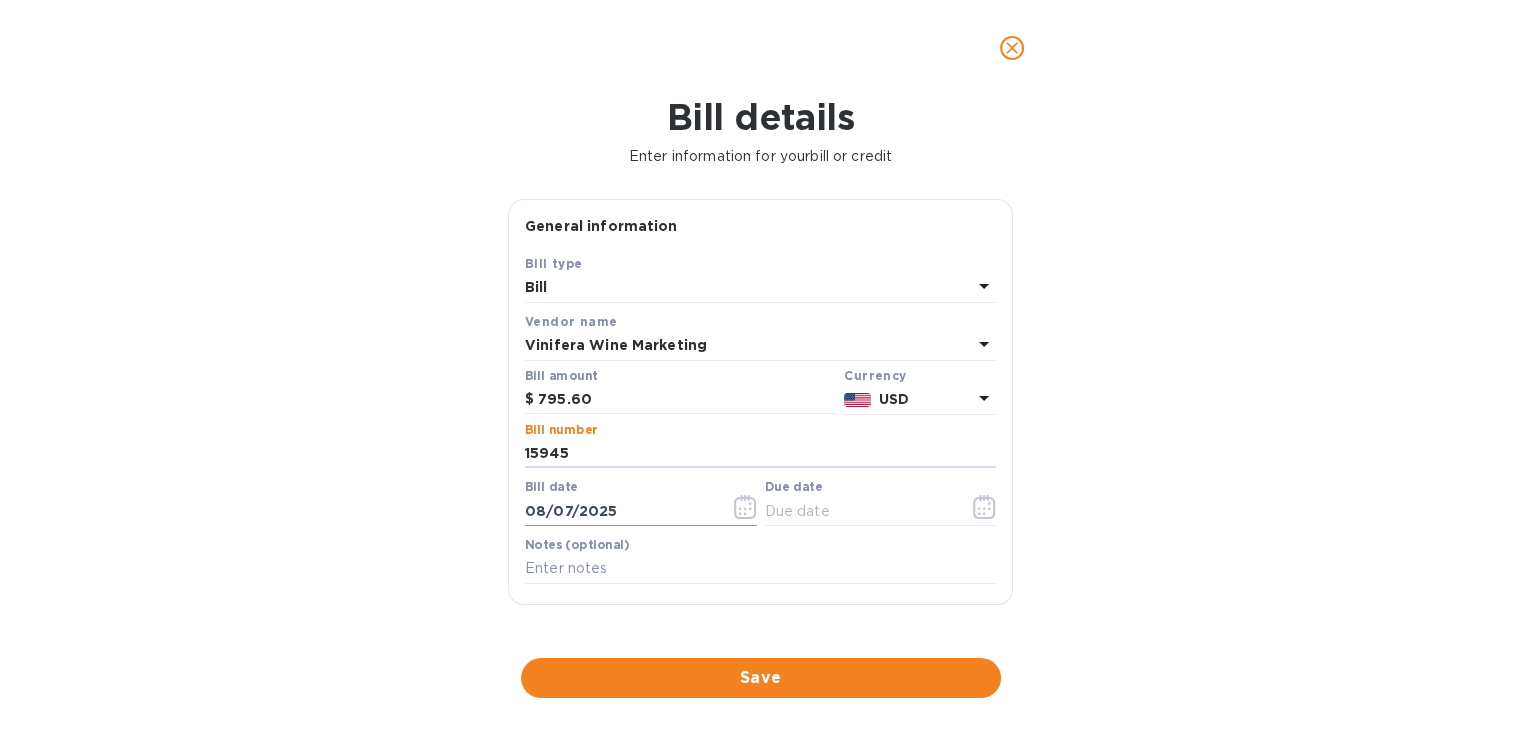type on "15945" 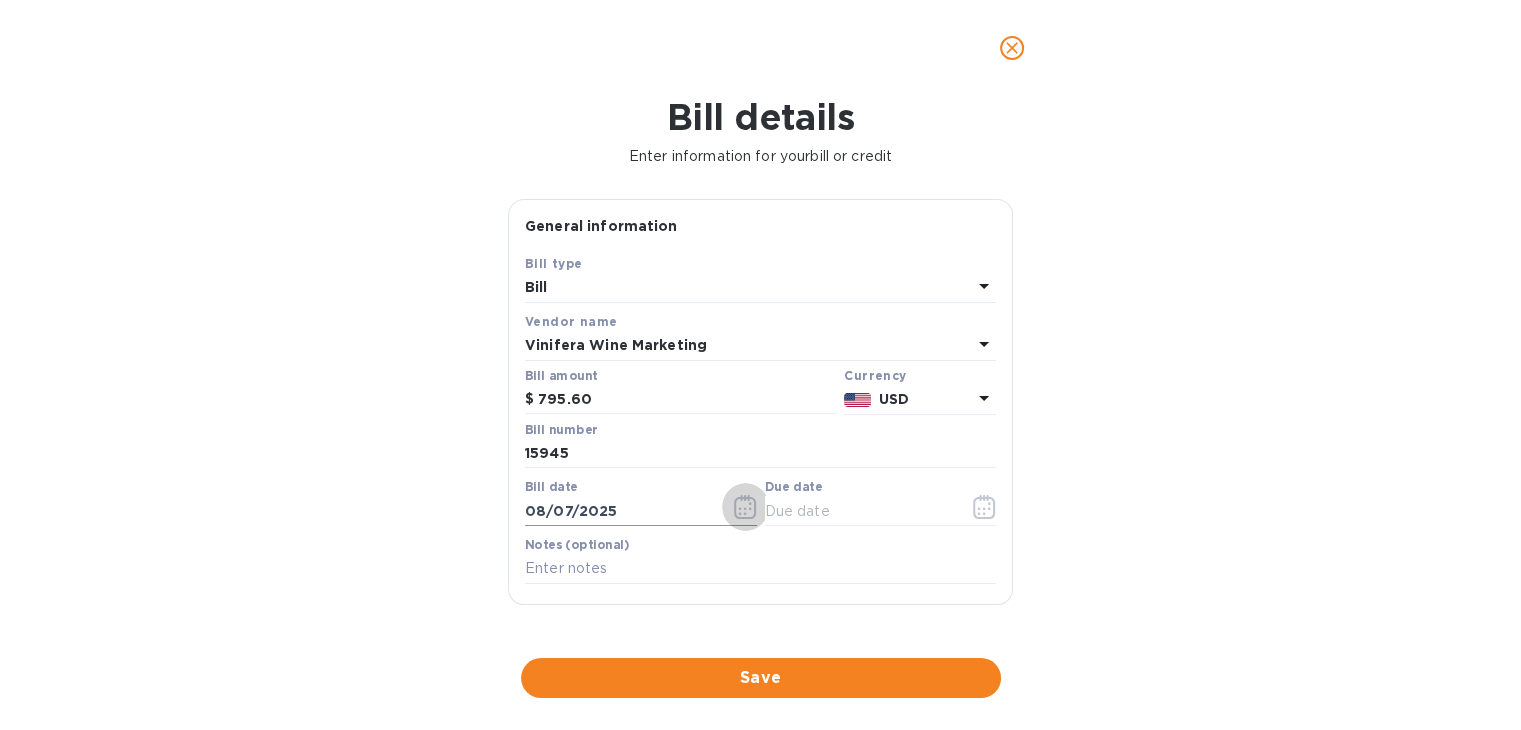 click 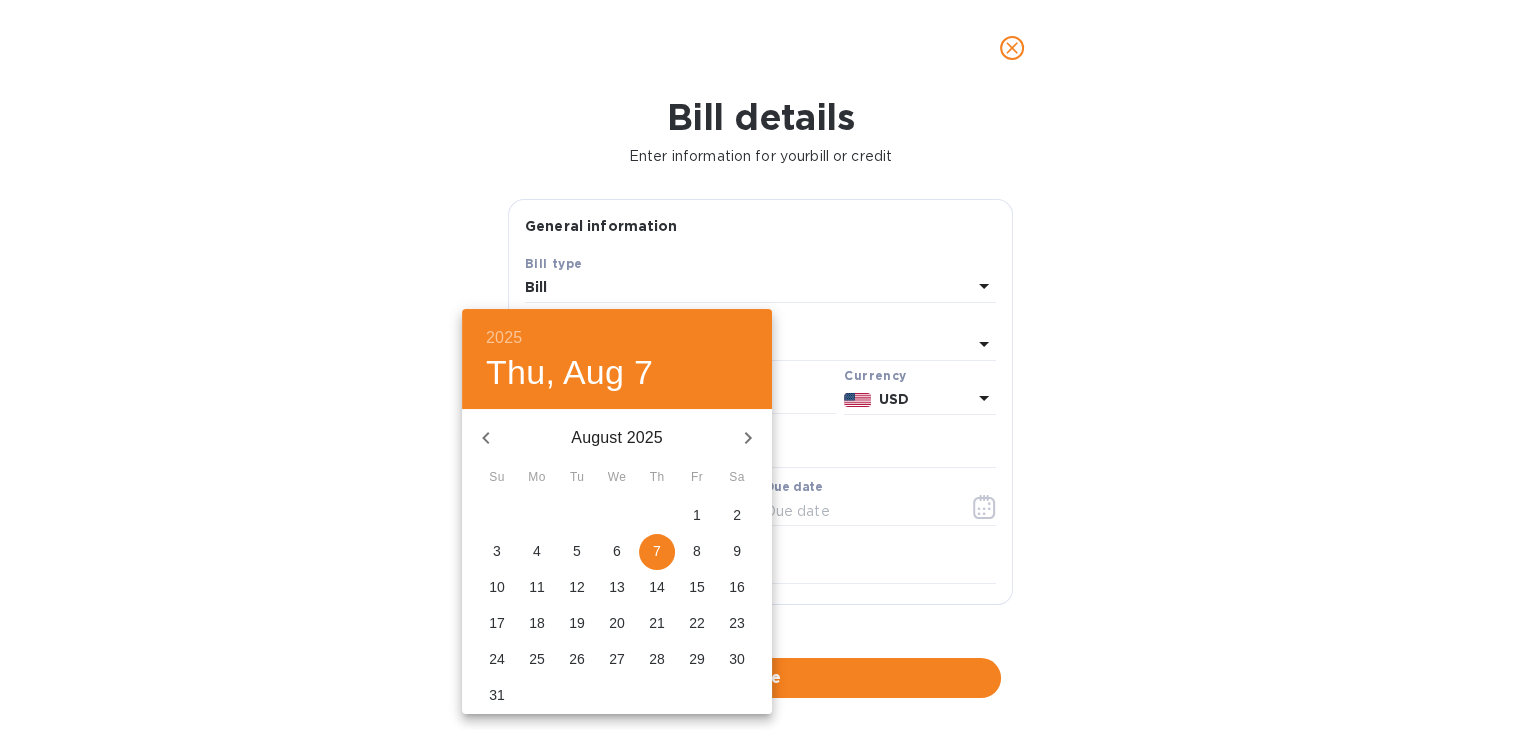click on "6" at bounding box center (617, 551) 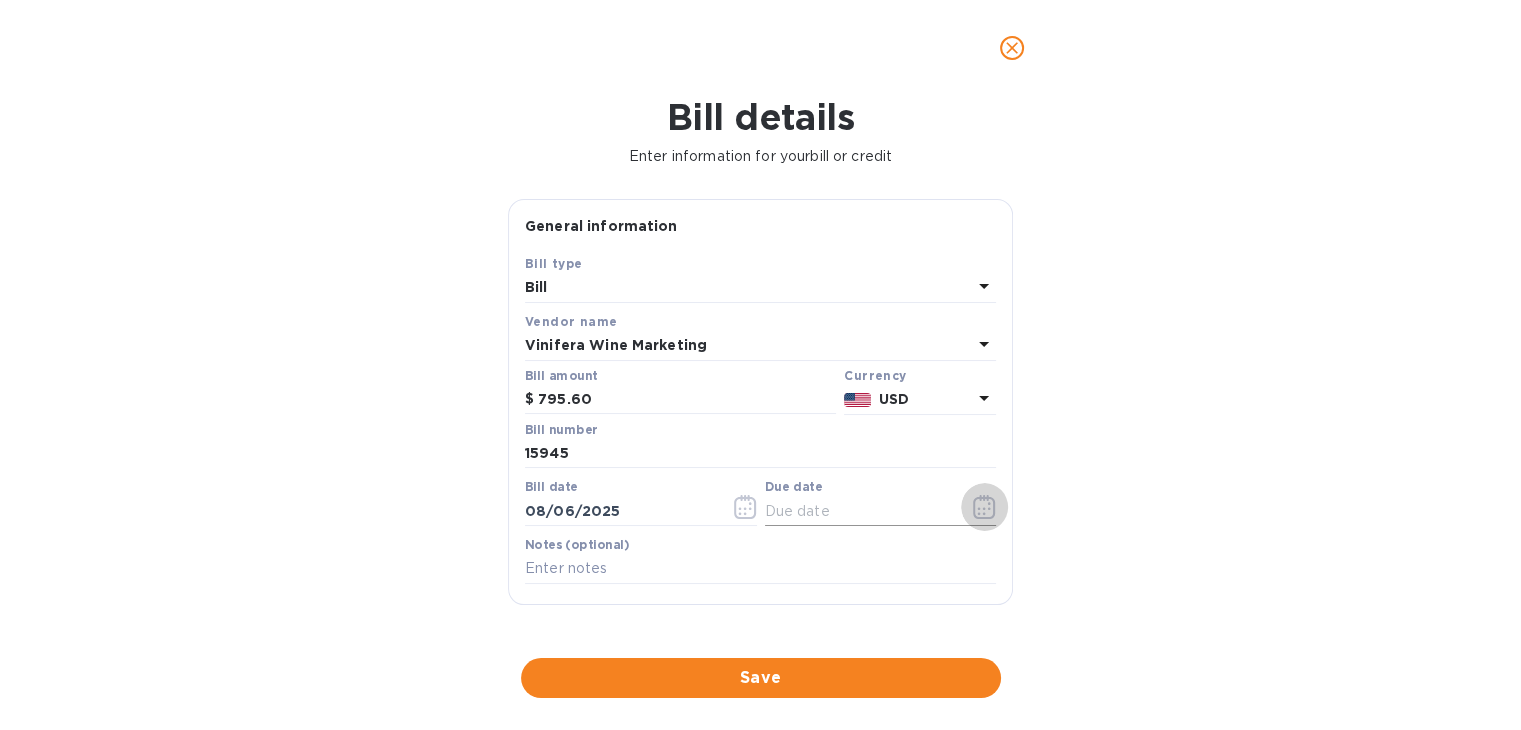 click 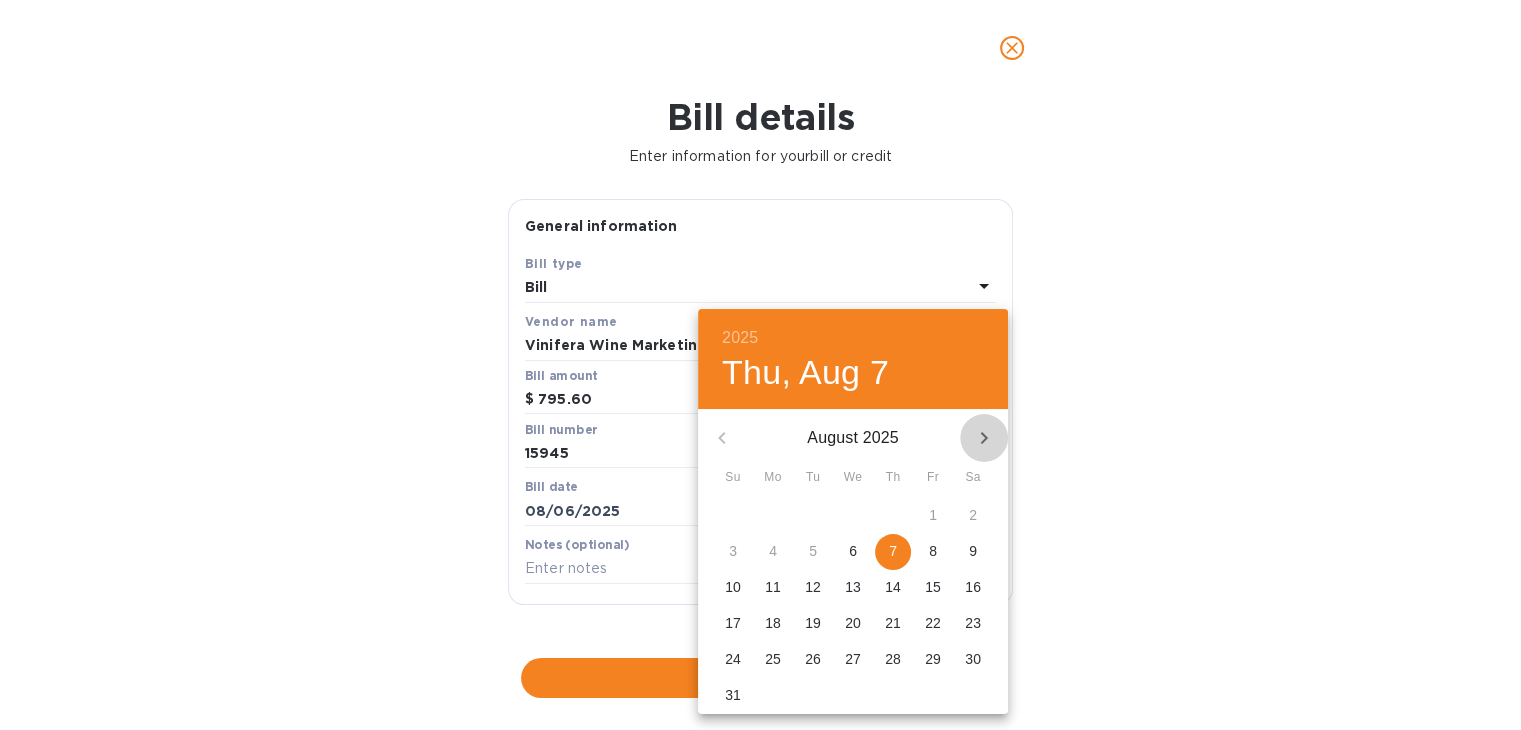 click 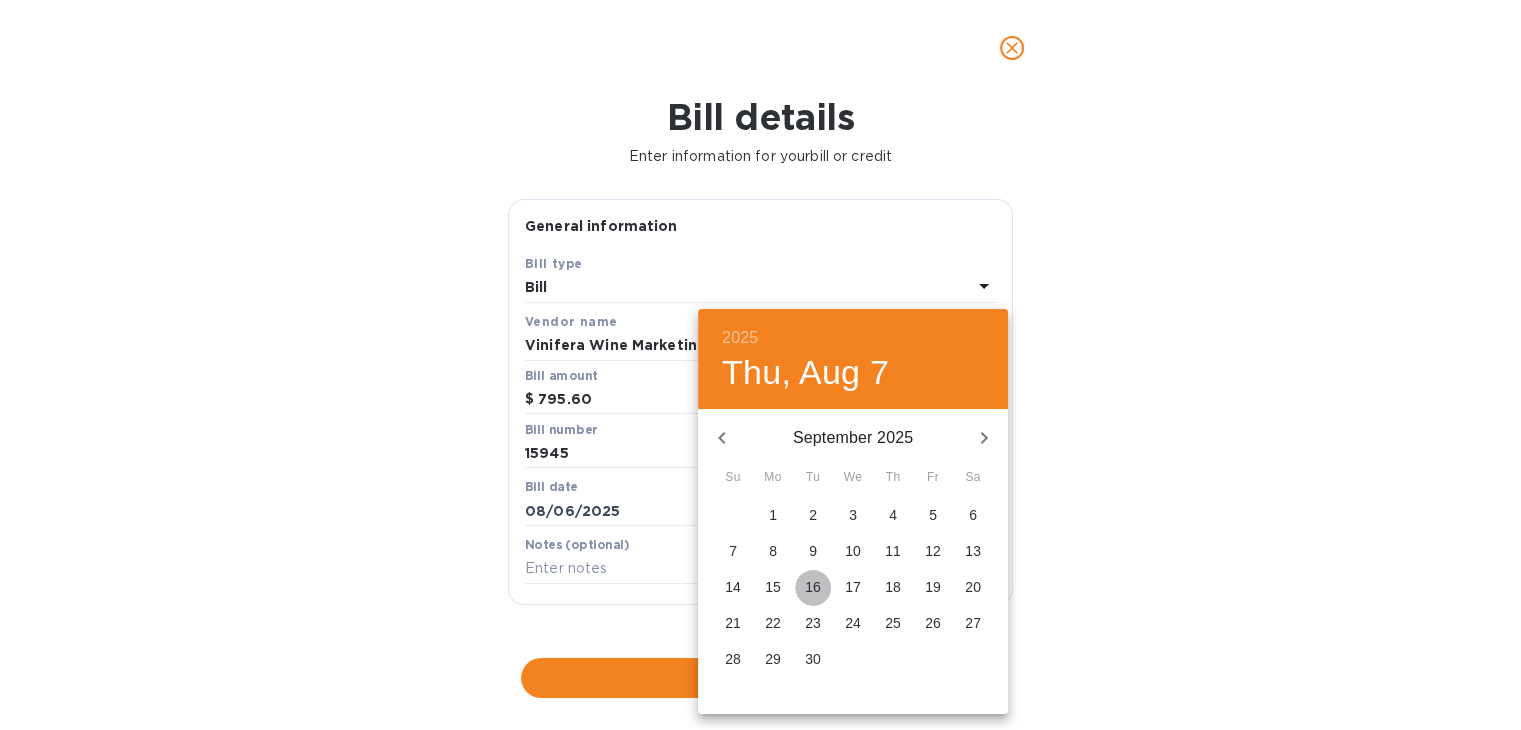 click on "16" at bounding box center (813, 587) 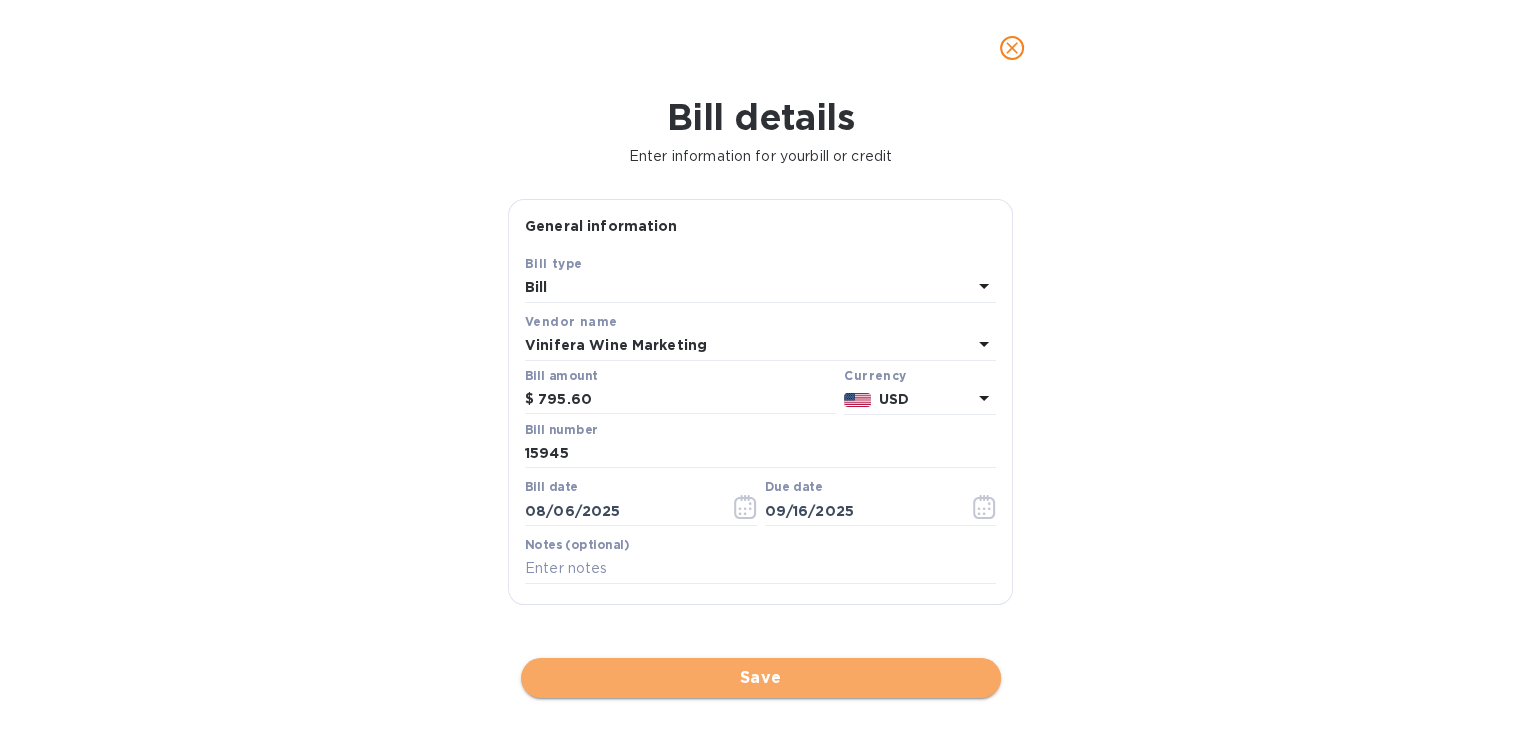 click on "Save" at bounding box center [761, 678] 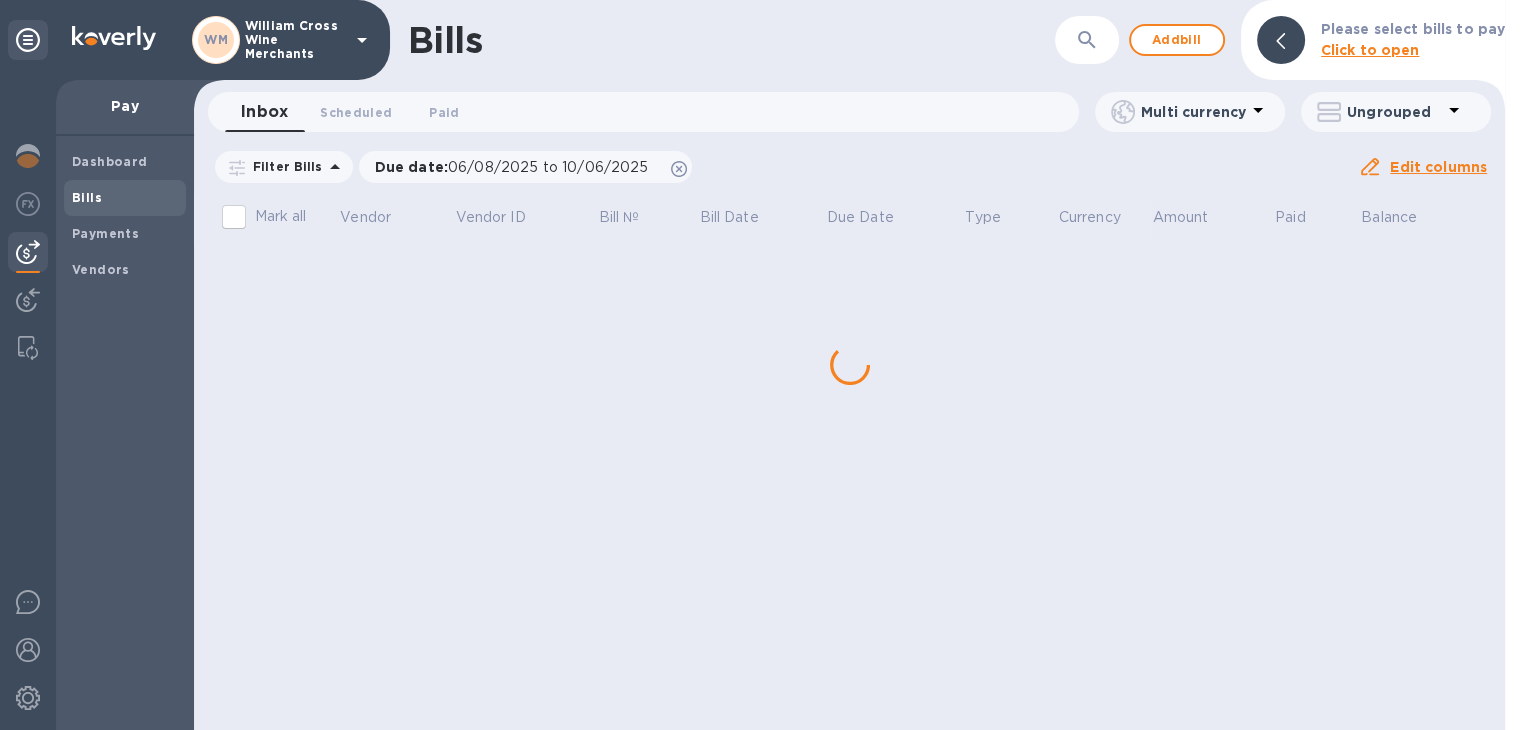 click on "Bills ​ Add   bill Please select bills to pay Click to open Inbox 0 Scheduled 0 Paid 0 Multi currency Ungrouped Filter Bills Due date :  [DATE] to [DATE] Amount   Paid   Balance   Edit columns Mark all Vendor Vendor ID Bill № Bill Date Due Date Type Currency Amount Paid Balance" at bounding box center (849, 365) 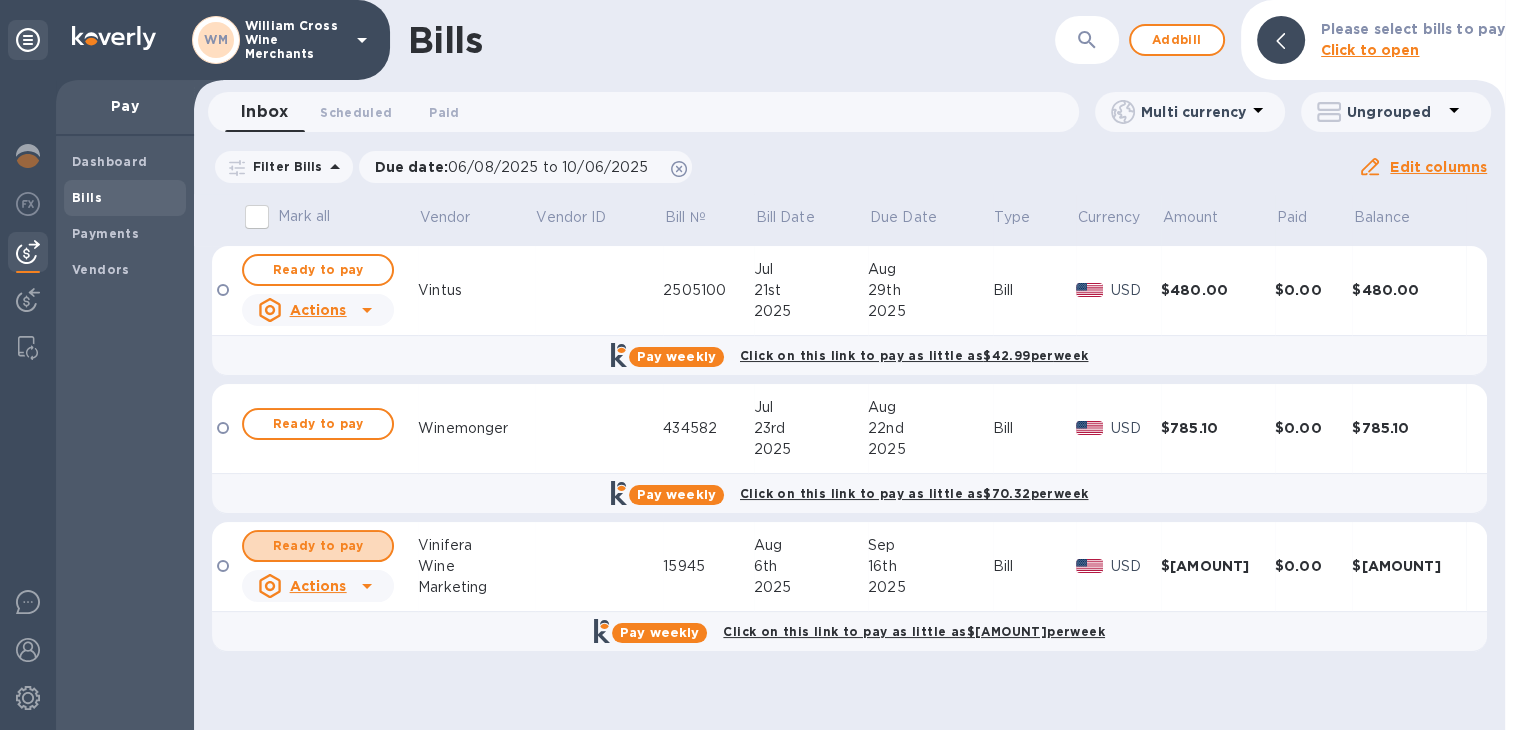 click on "Ready to pay" at bounding box center [318, 546] 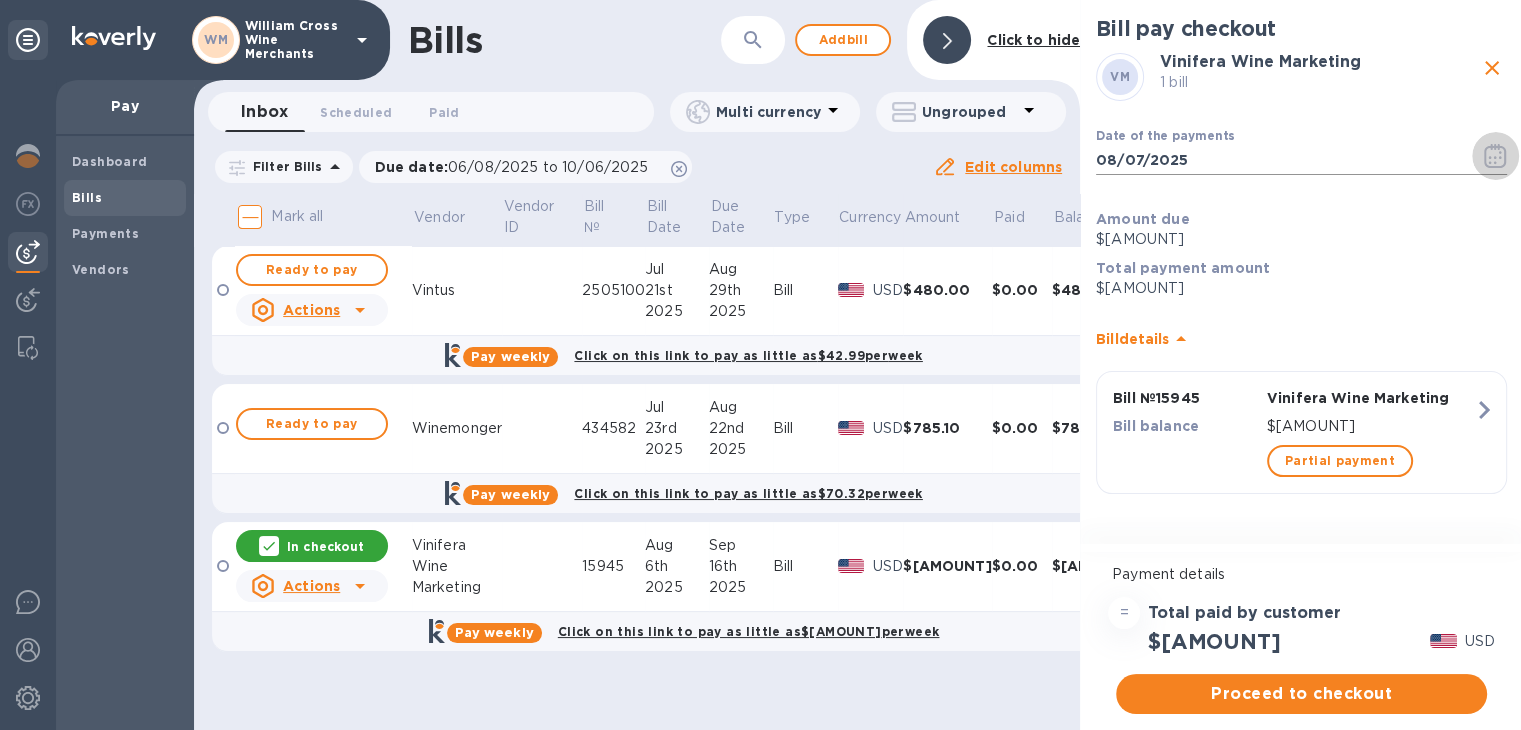 click 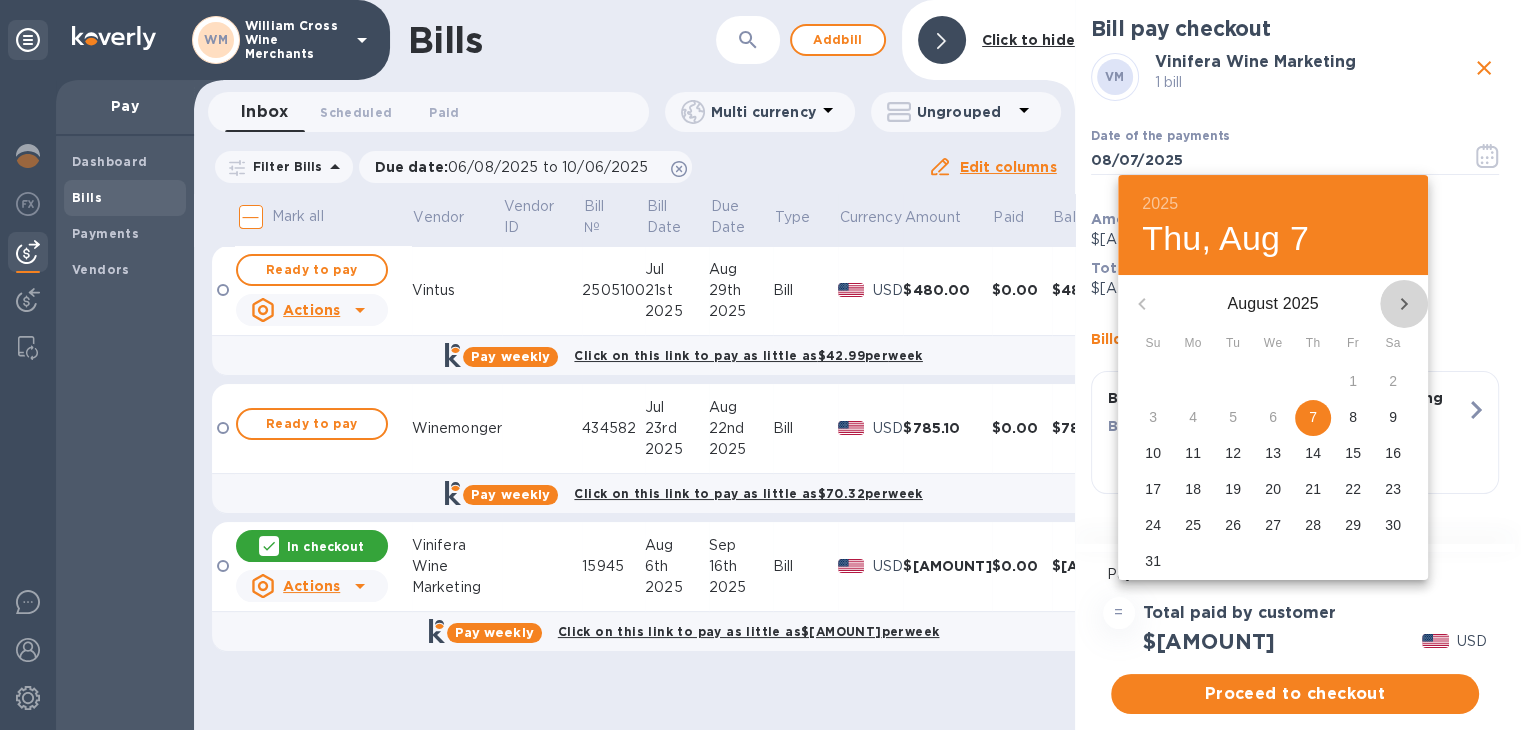 click at bounding box center (1404, 304) 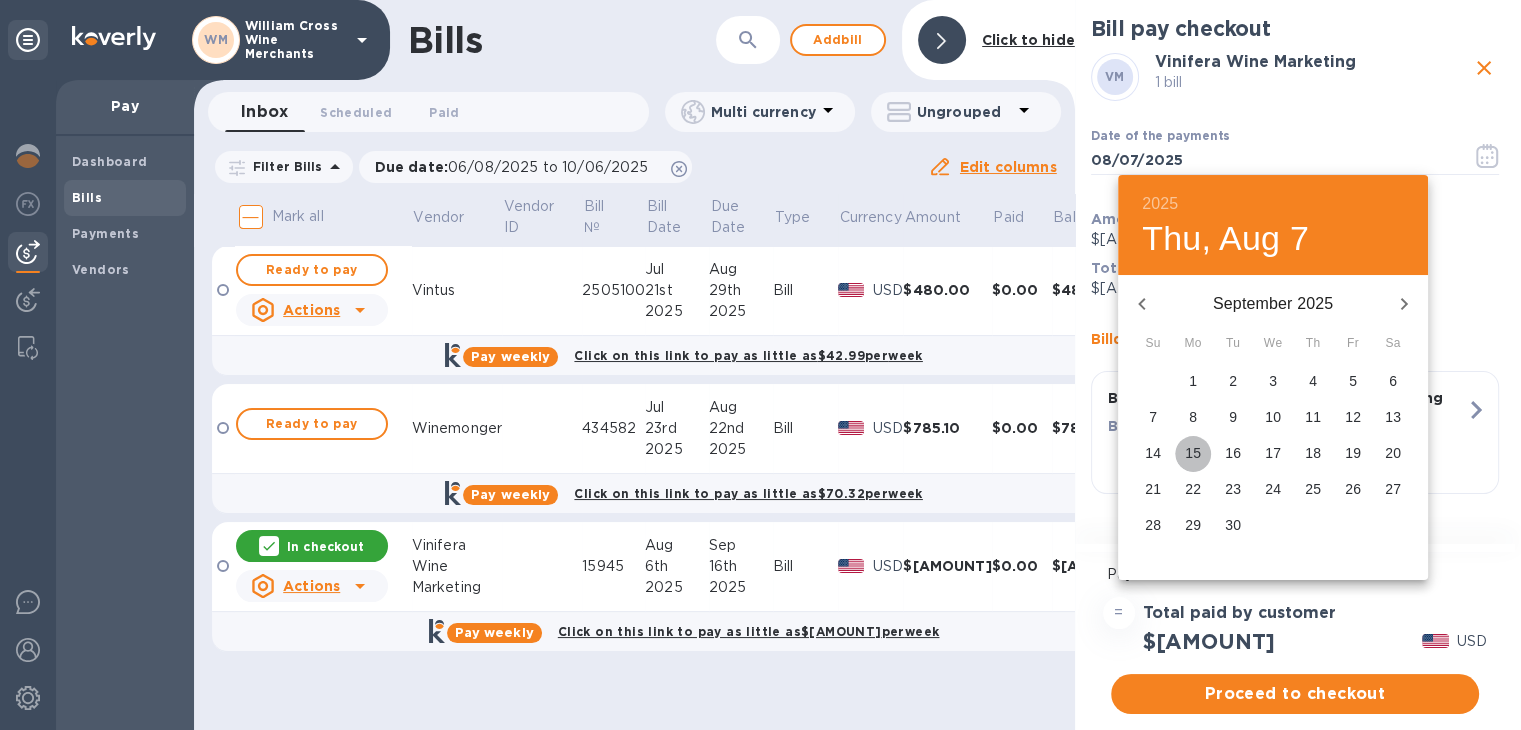 click on "15" at bounding box center [1193, 453] 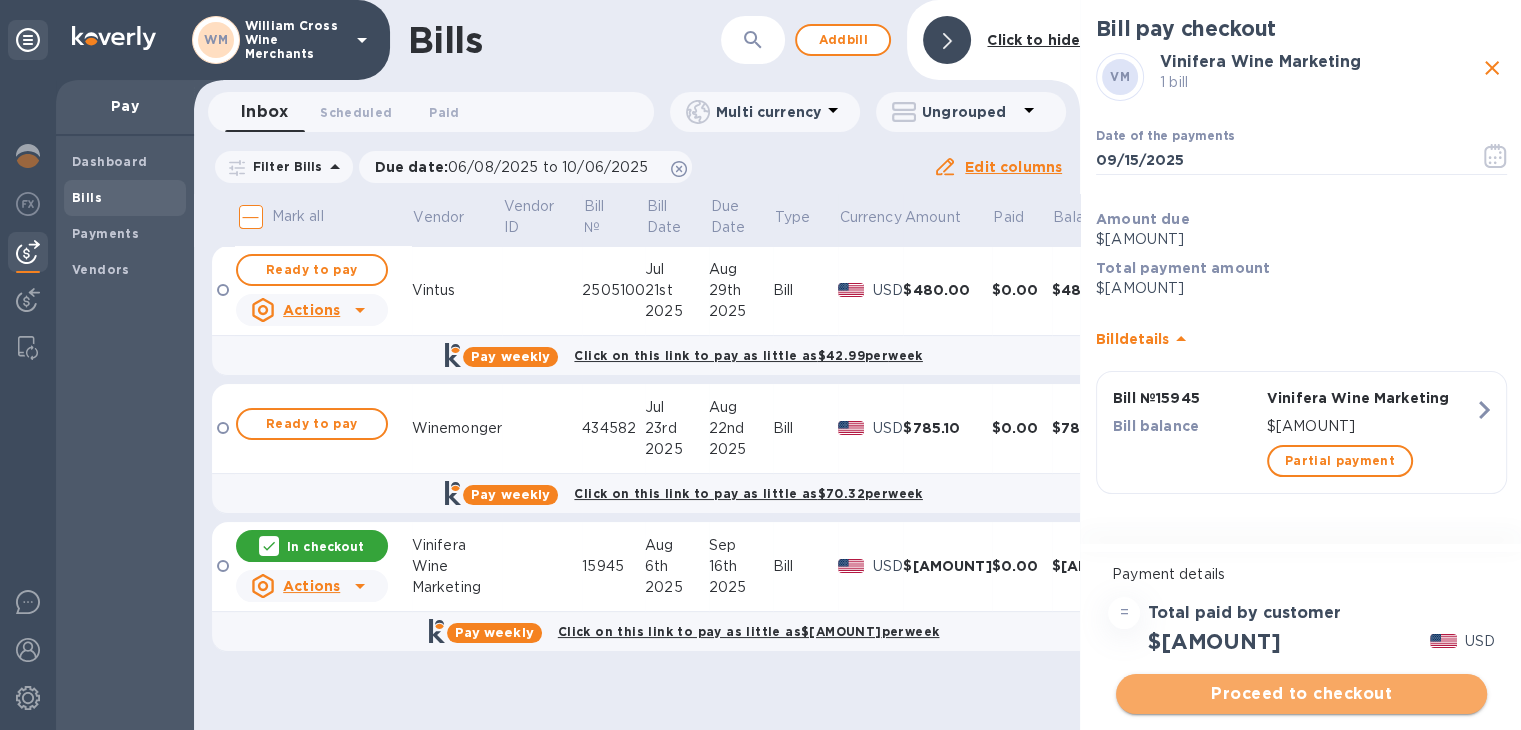 click on "Proceed to checkout" at bounding box center [1301, 694] 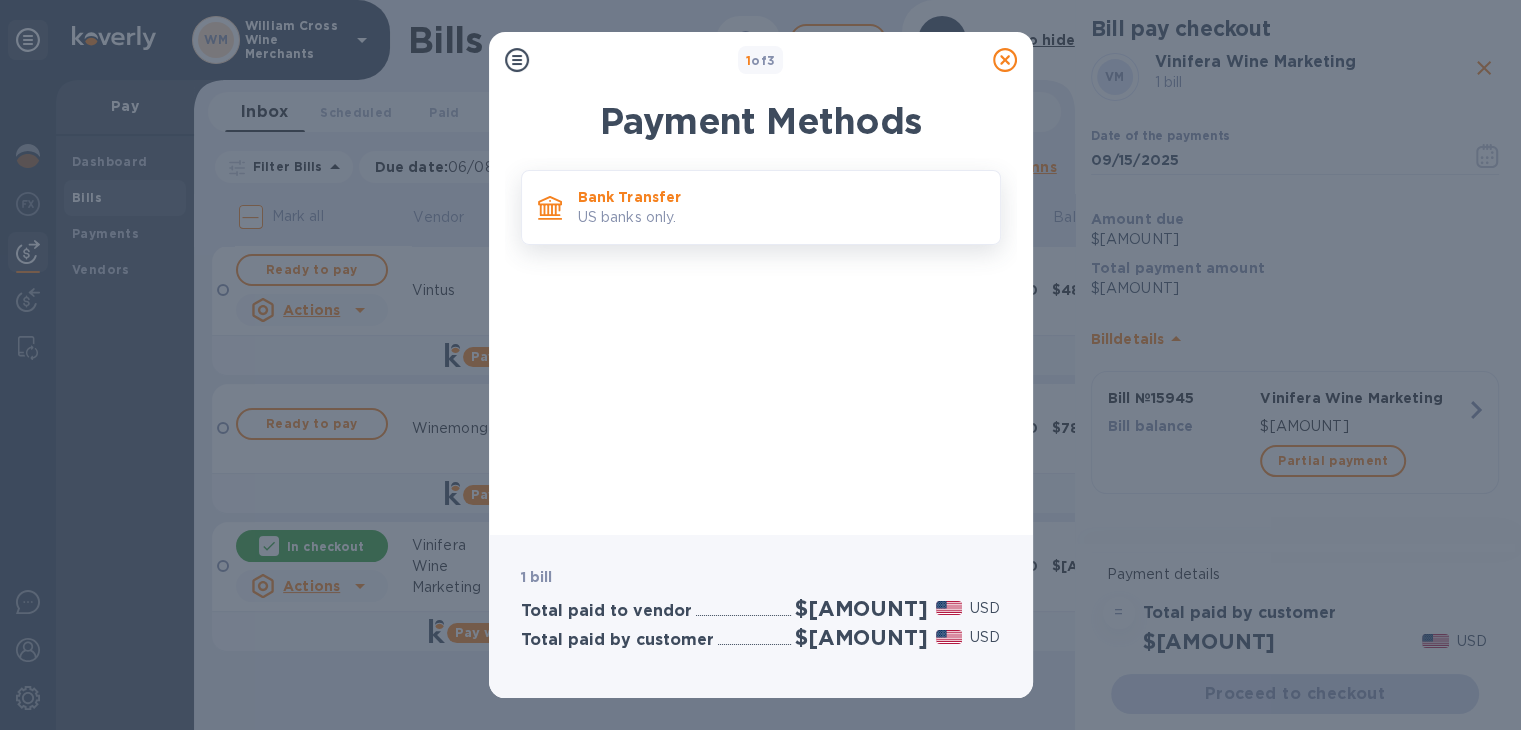 click on "Bank Transfer" at bounding box center [781, 197] 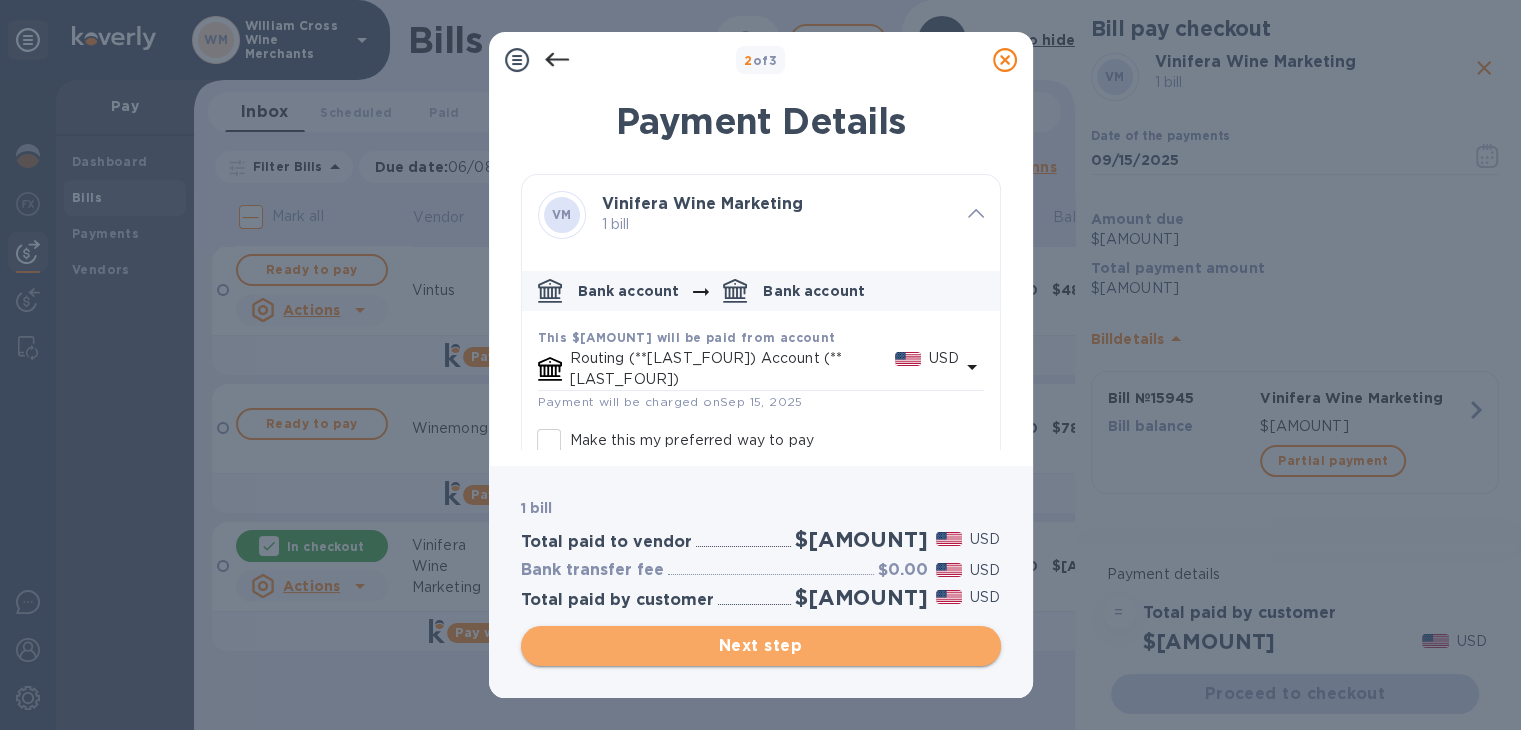 click on "Next step" at bounding box center [761, 646] 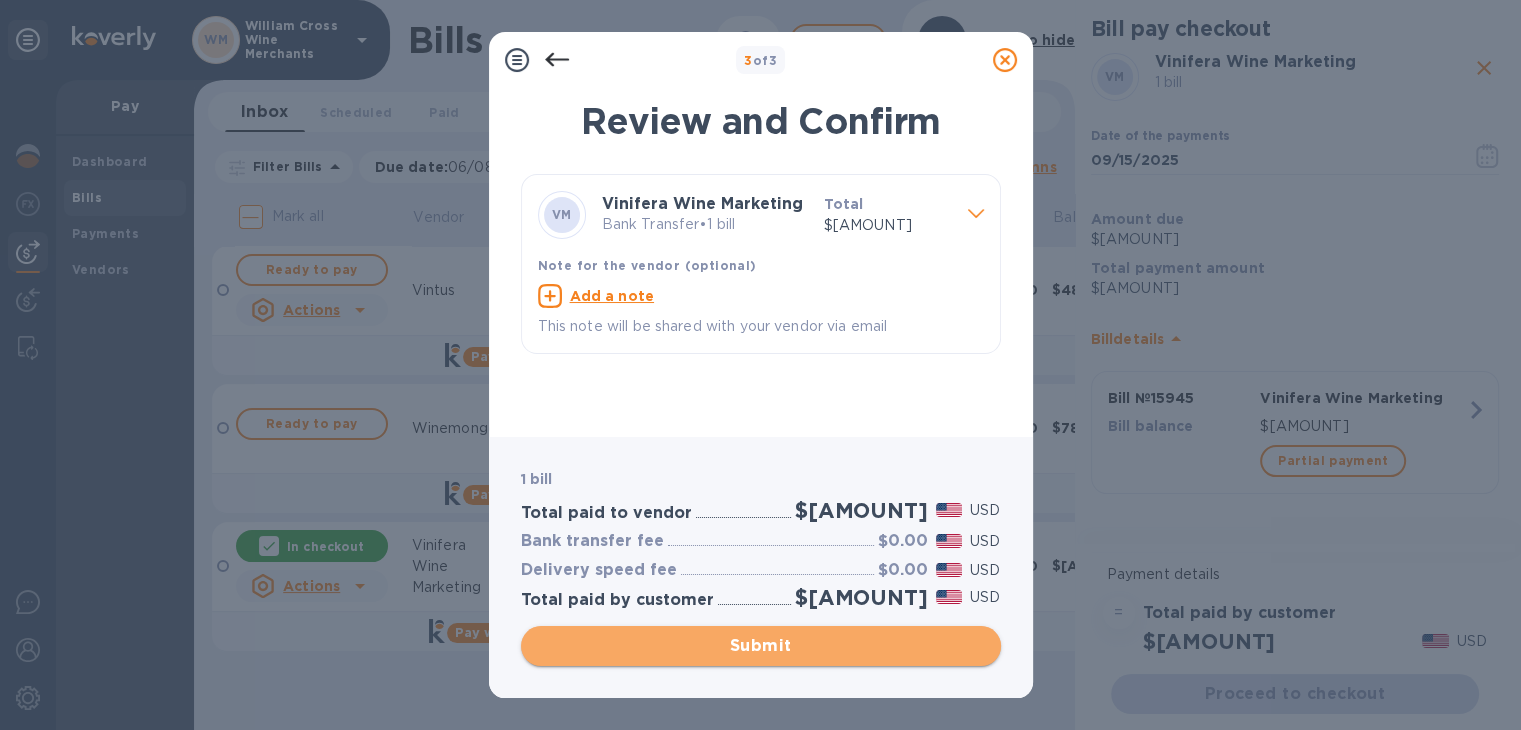click on "Submit" at bounding box center (761, 646) 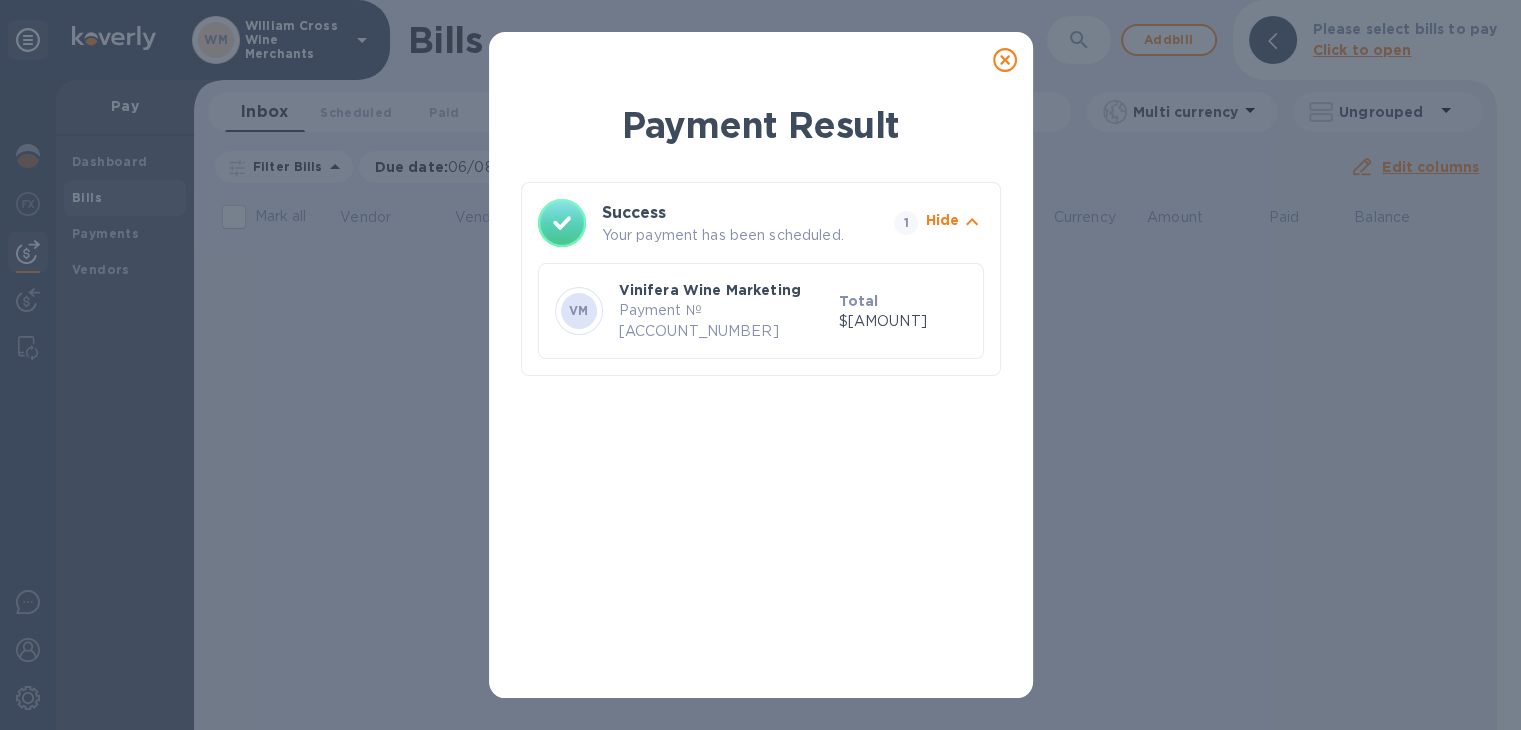 click 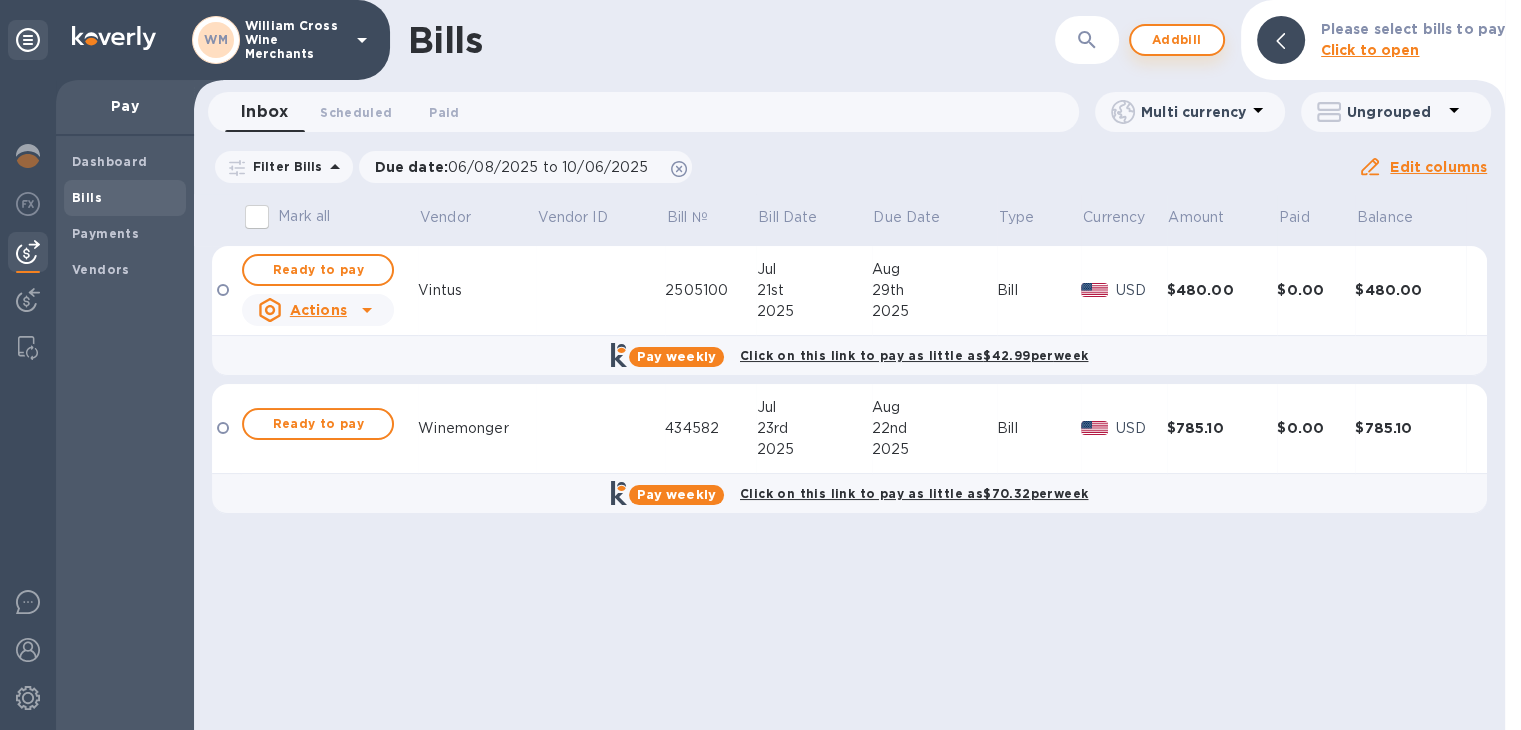 click on "Add   bill" at bounding box center [1177, 40] 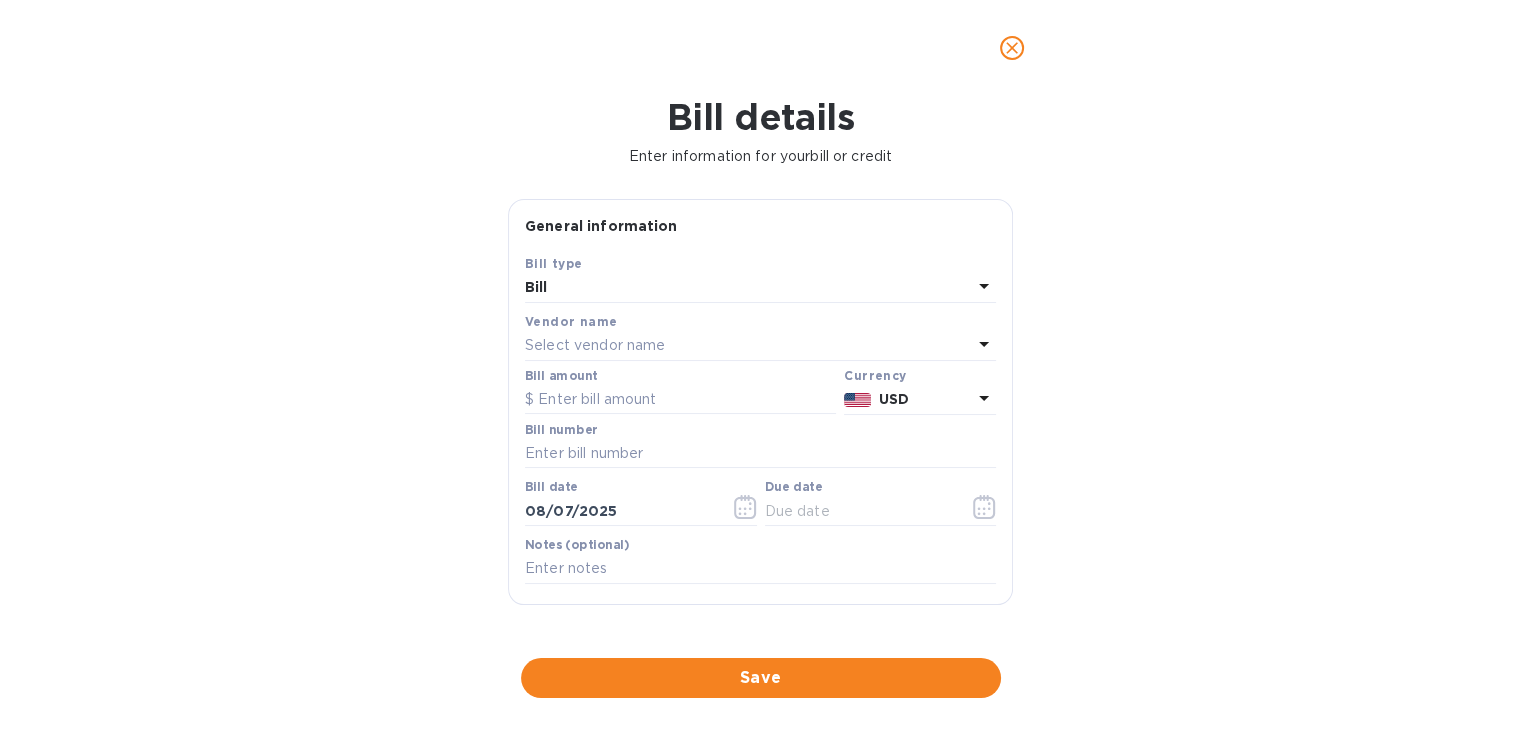 click on "Select vendor name" at bounding box center [595, 345] 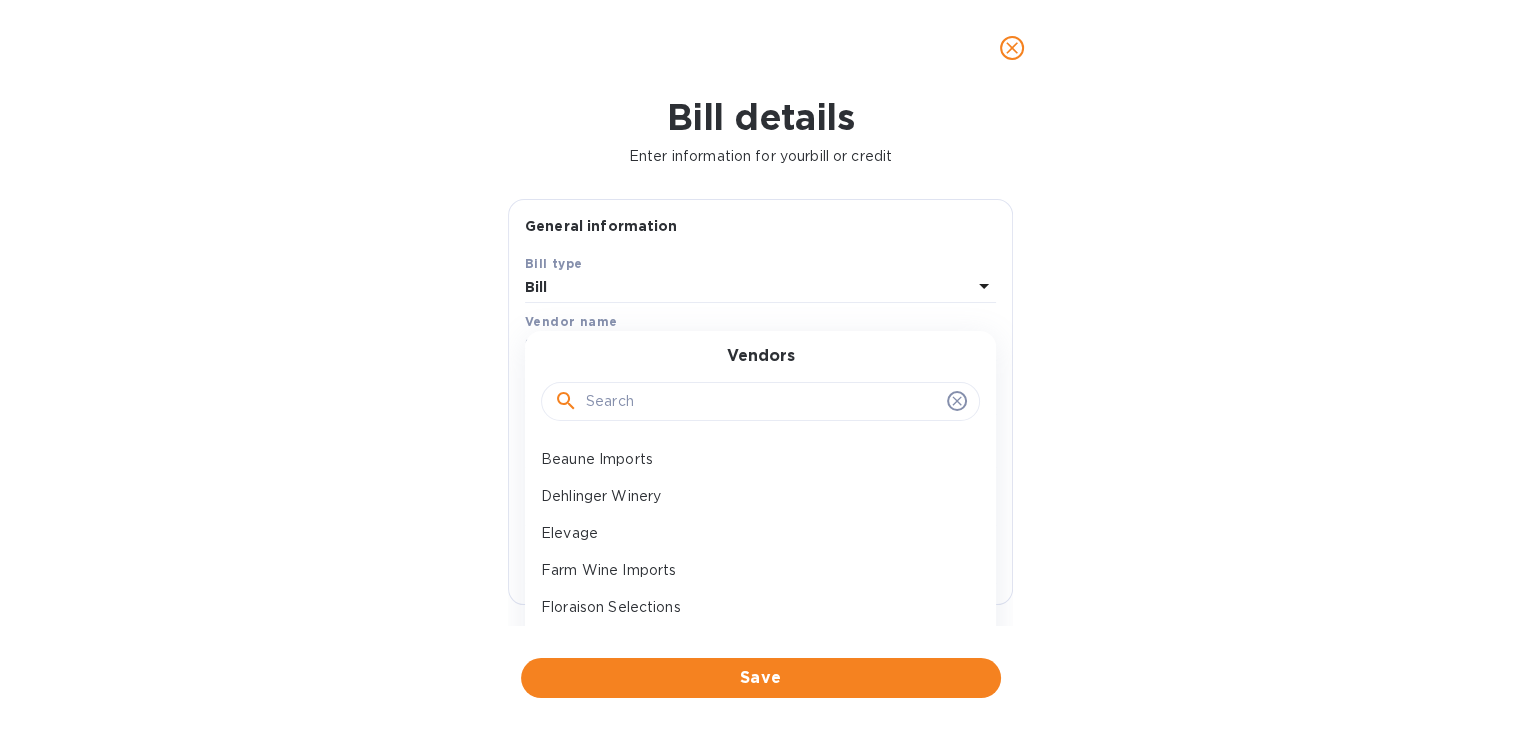 click at bounding box center (762, 402) 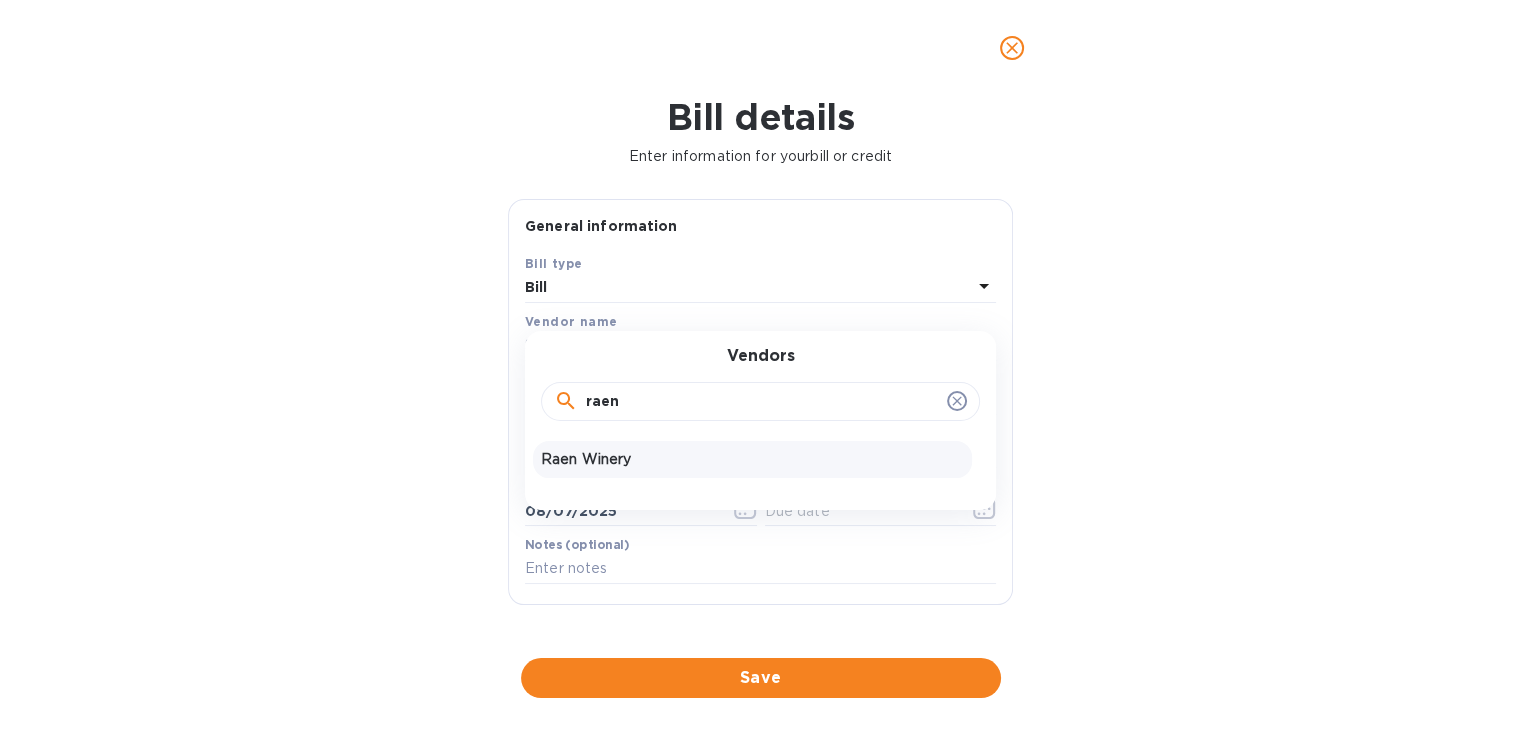 type on "raen" 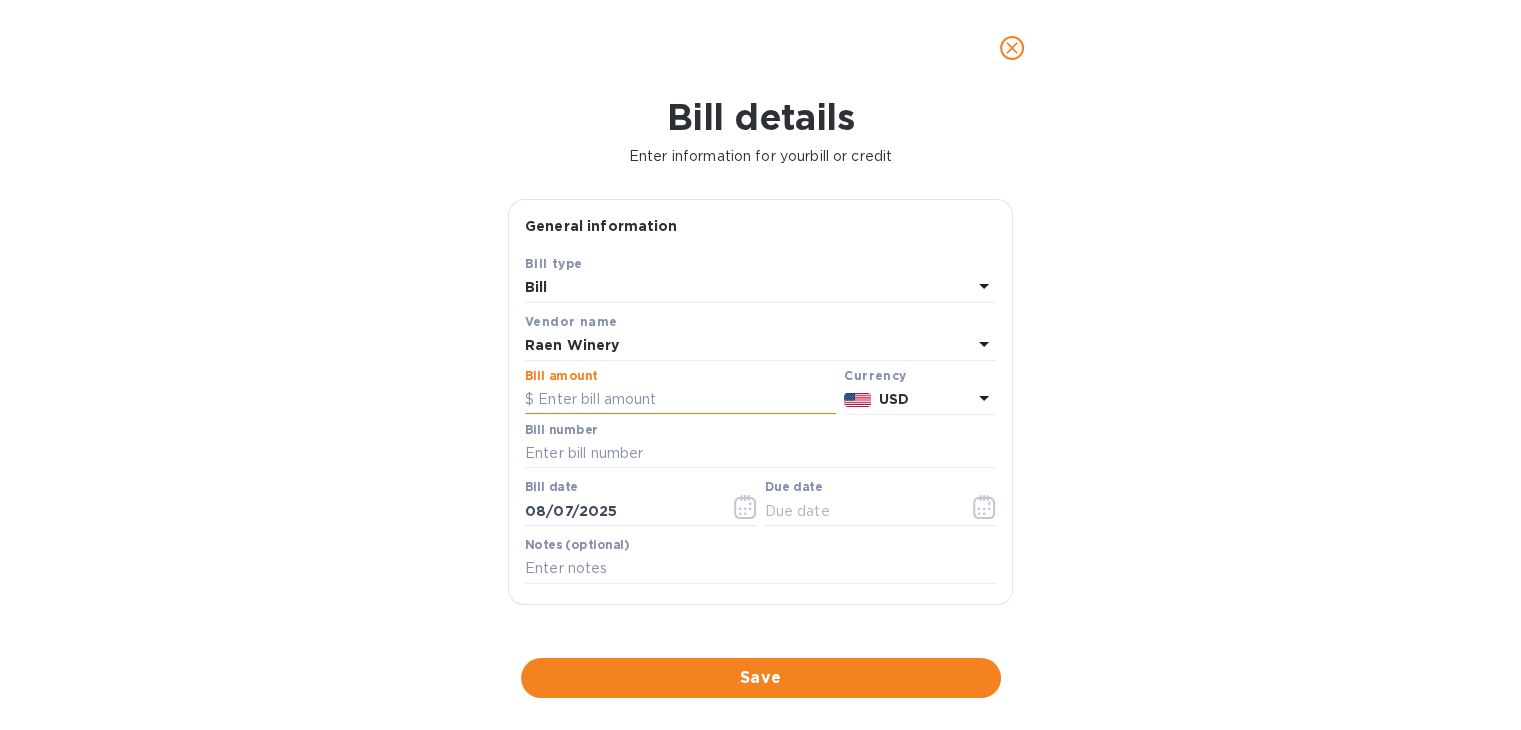 click at bounding box center (680, 400) 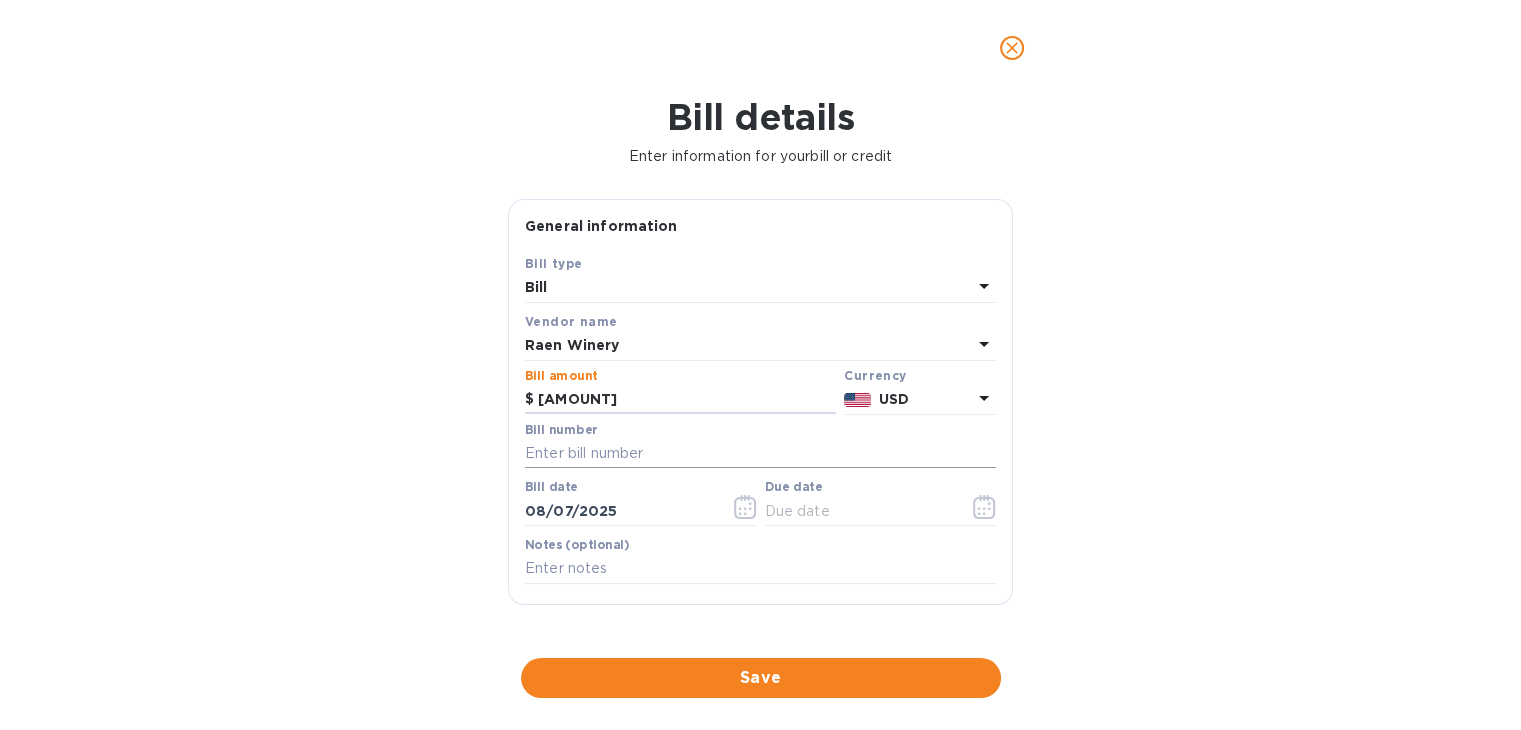 type on "[AMOUNT]" 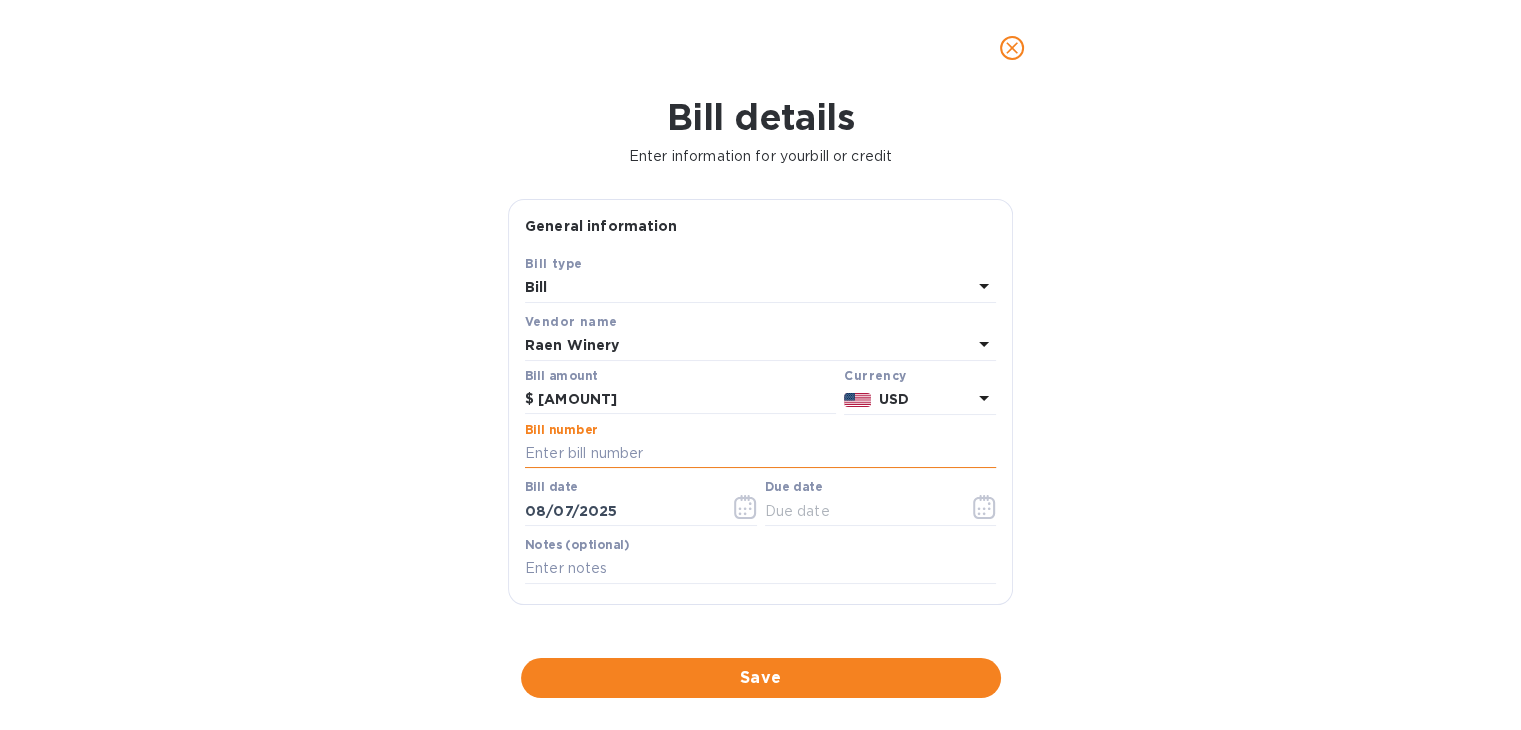 click at bounding box center [760, 454] 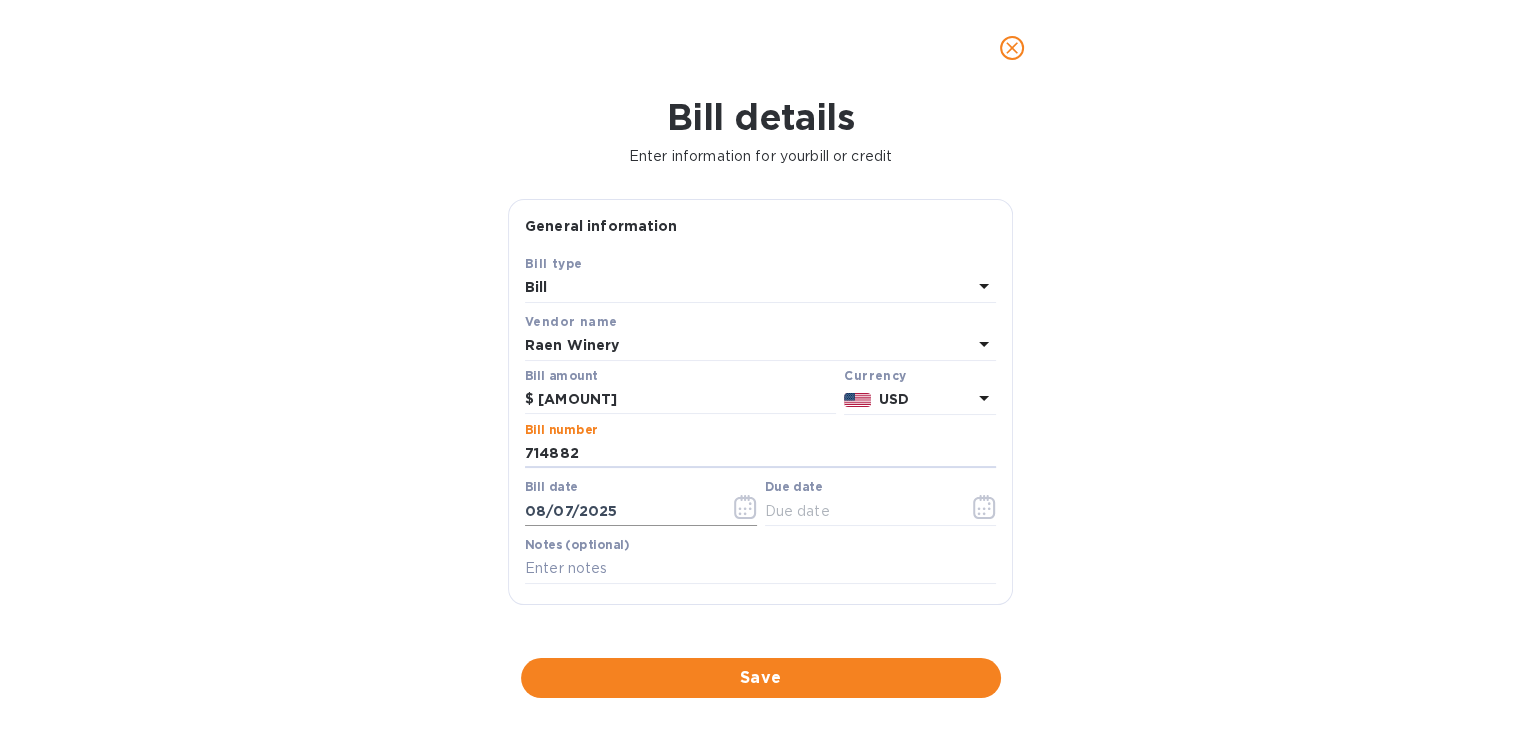 type on "714882" 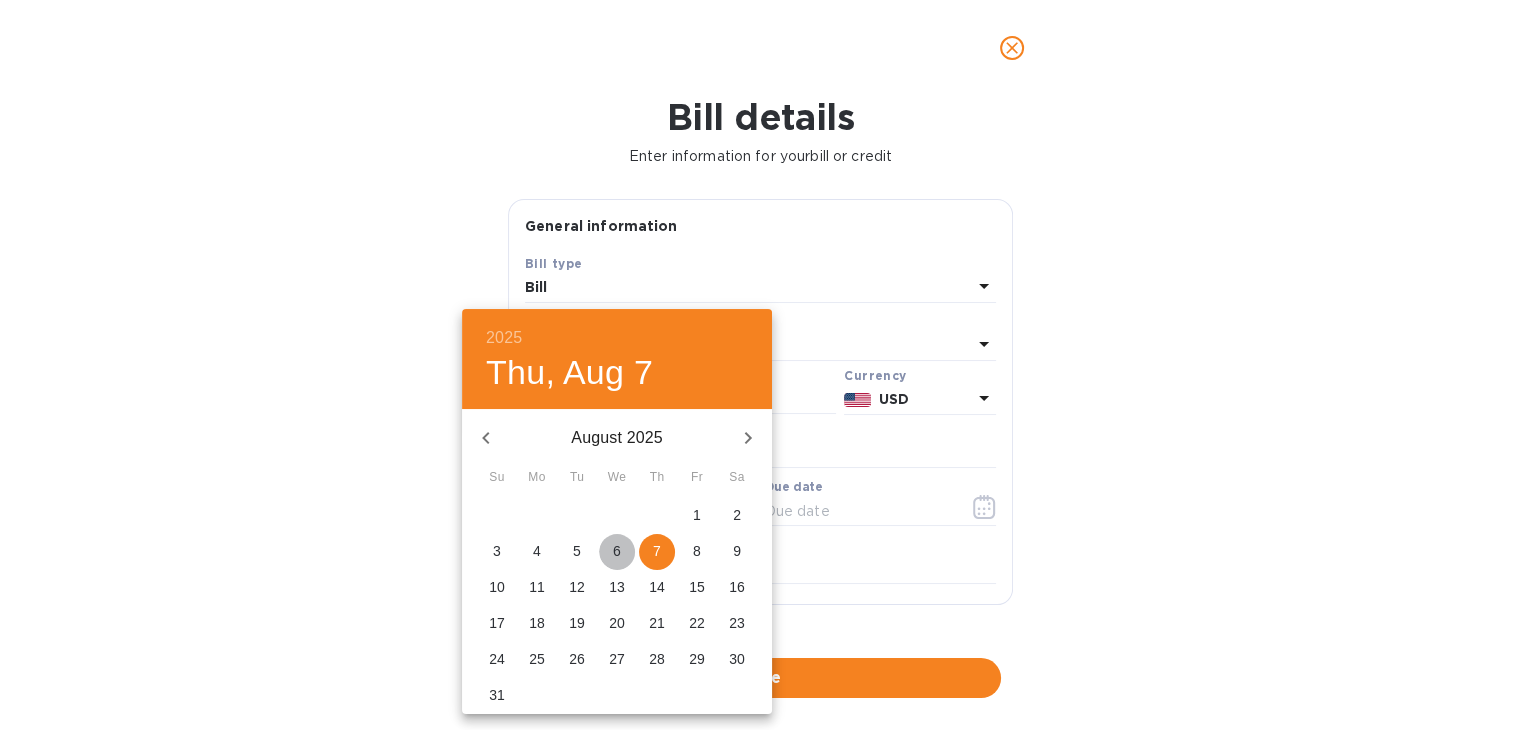 click on "6" at bounding box center (617, 551) 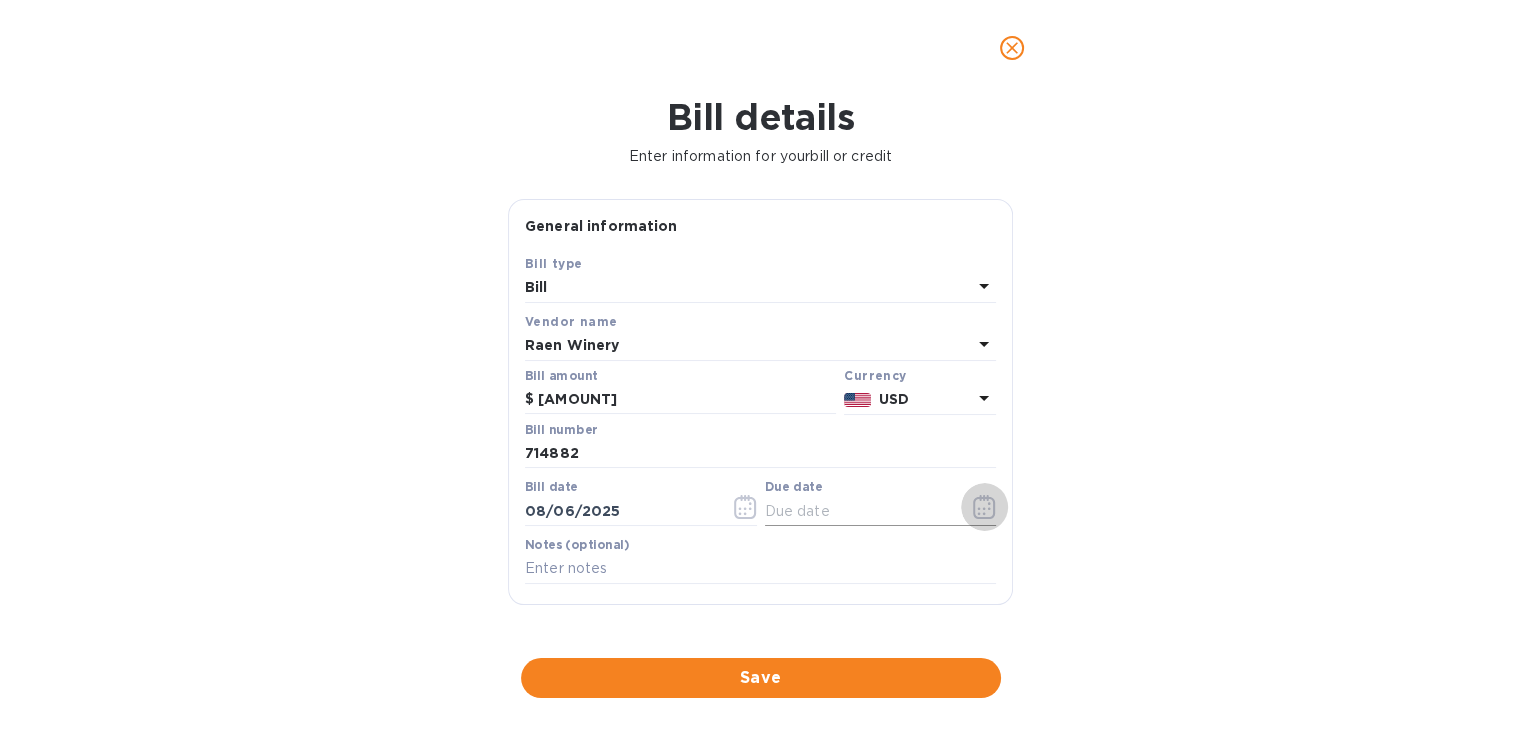 click 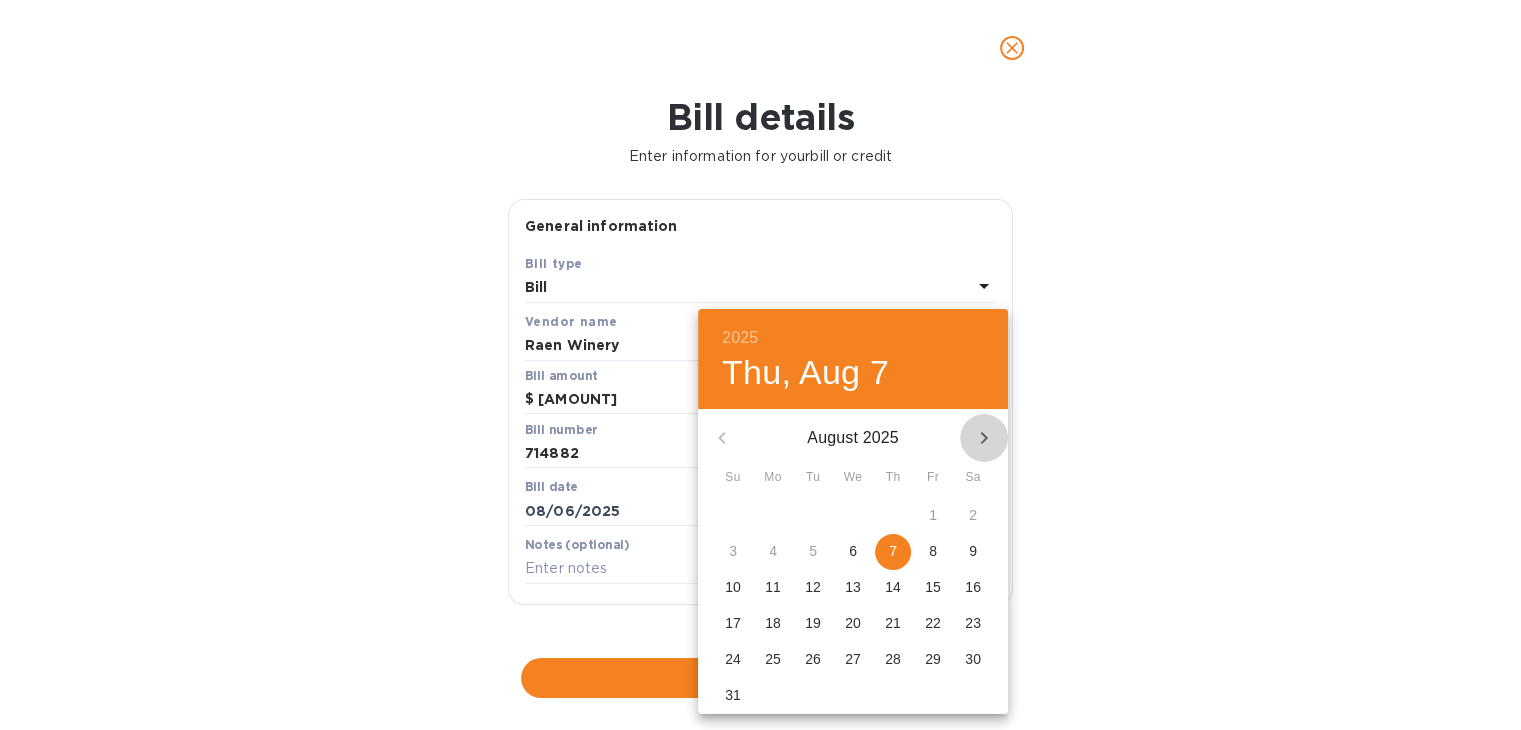 click 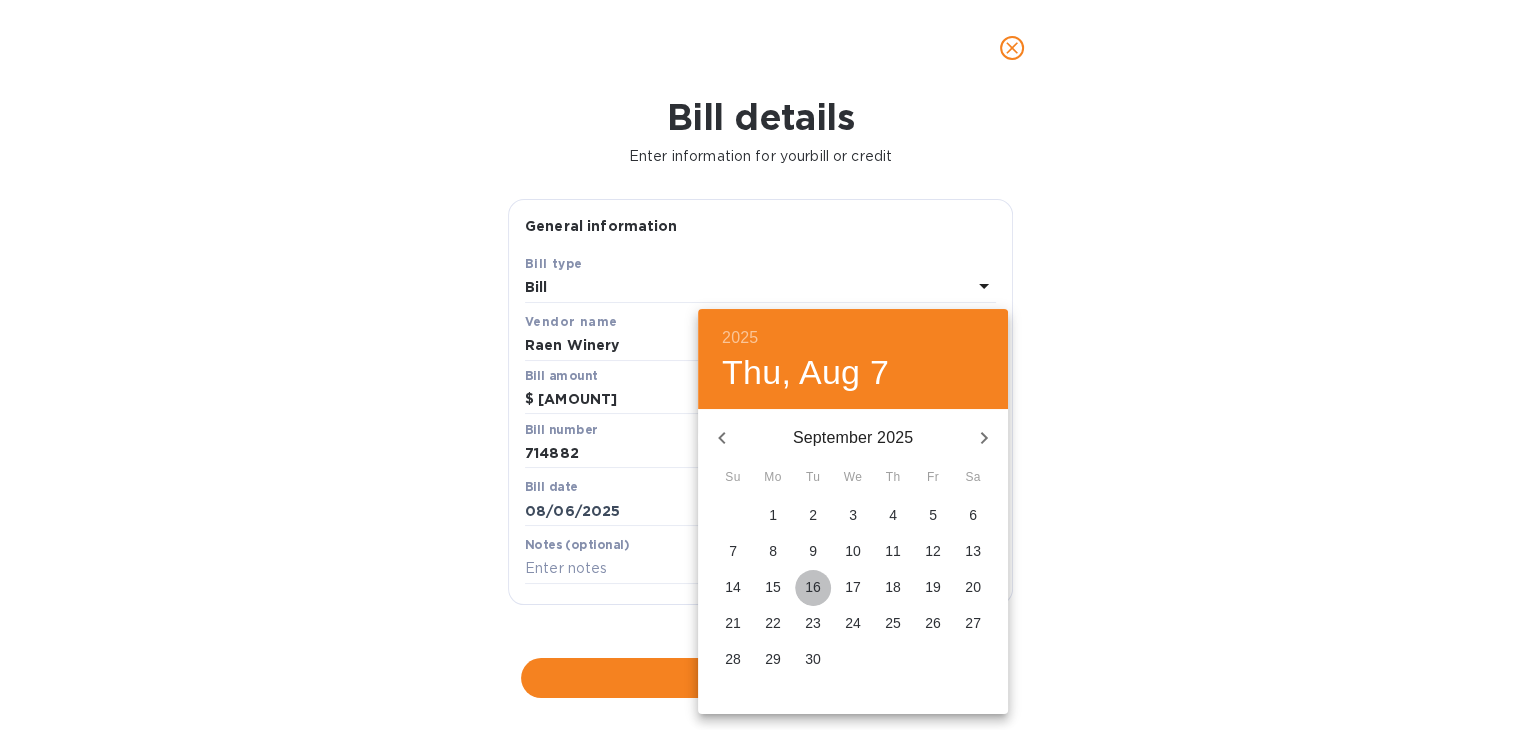 click on "16" at bounding box center [813, 587] 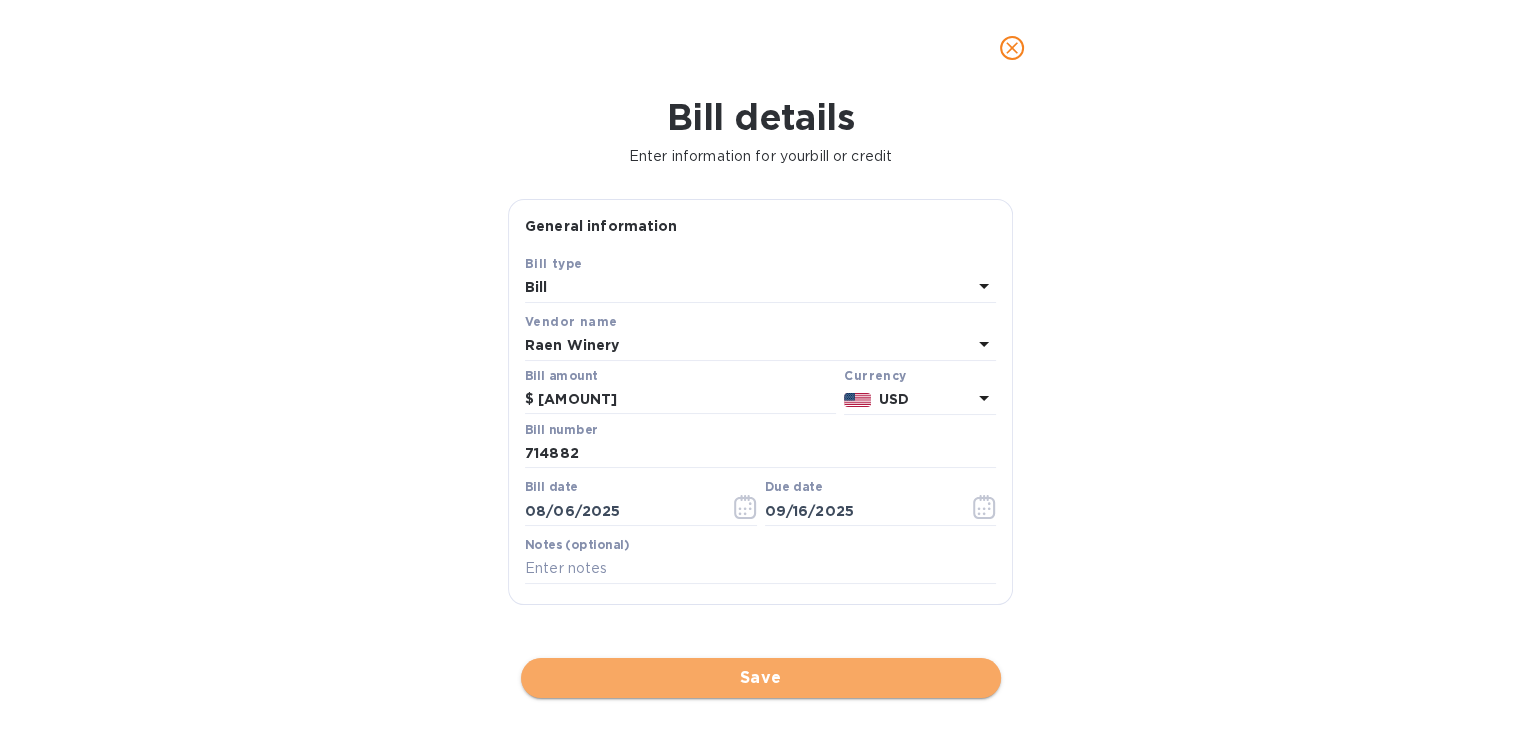 click on "Save" at bounding box center [761, 678] 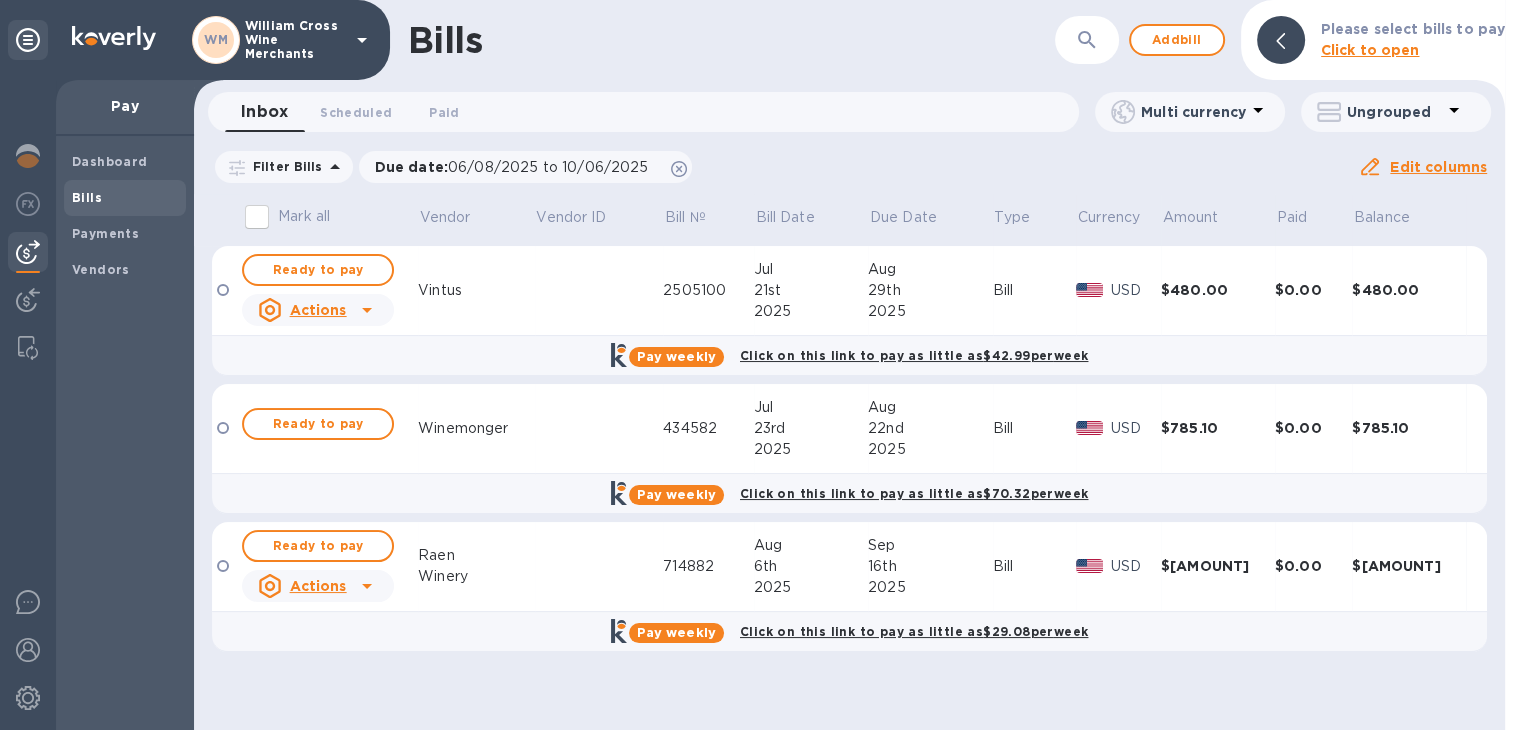 click on "Ready to pay" at bounding box center [318, 546] 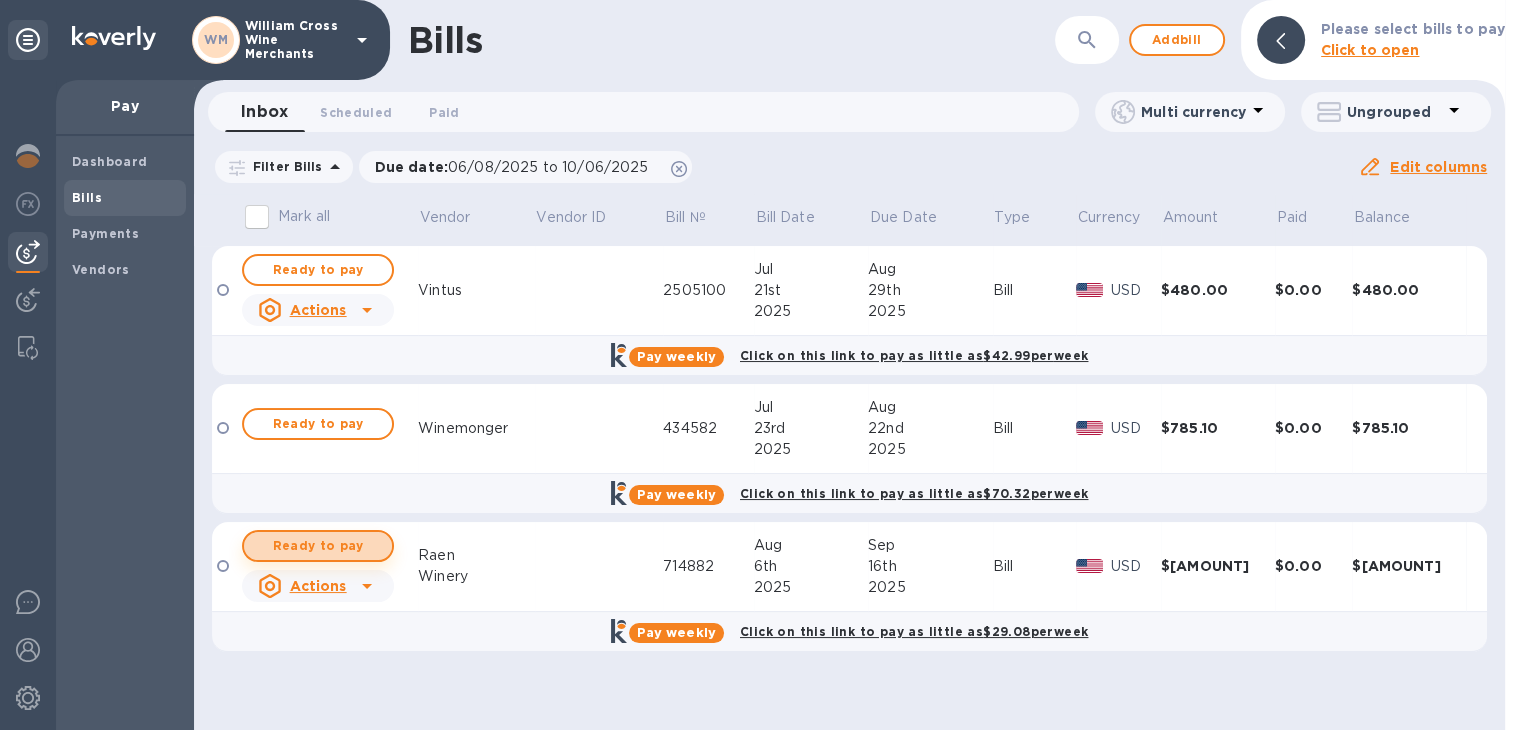 click on "Ready to pay" at bounding box center (318, 546) 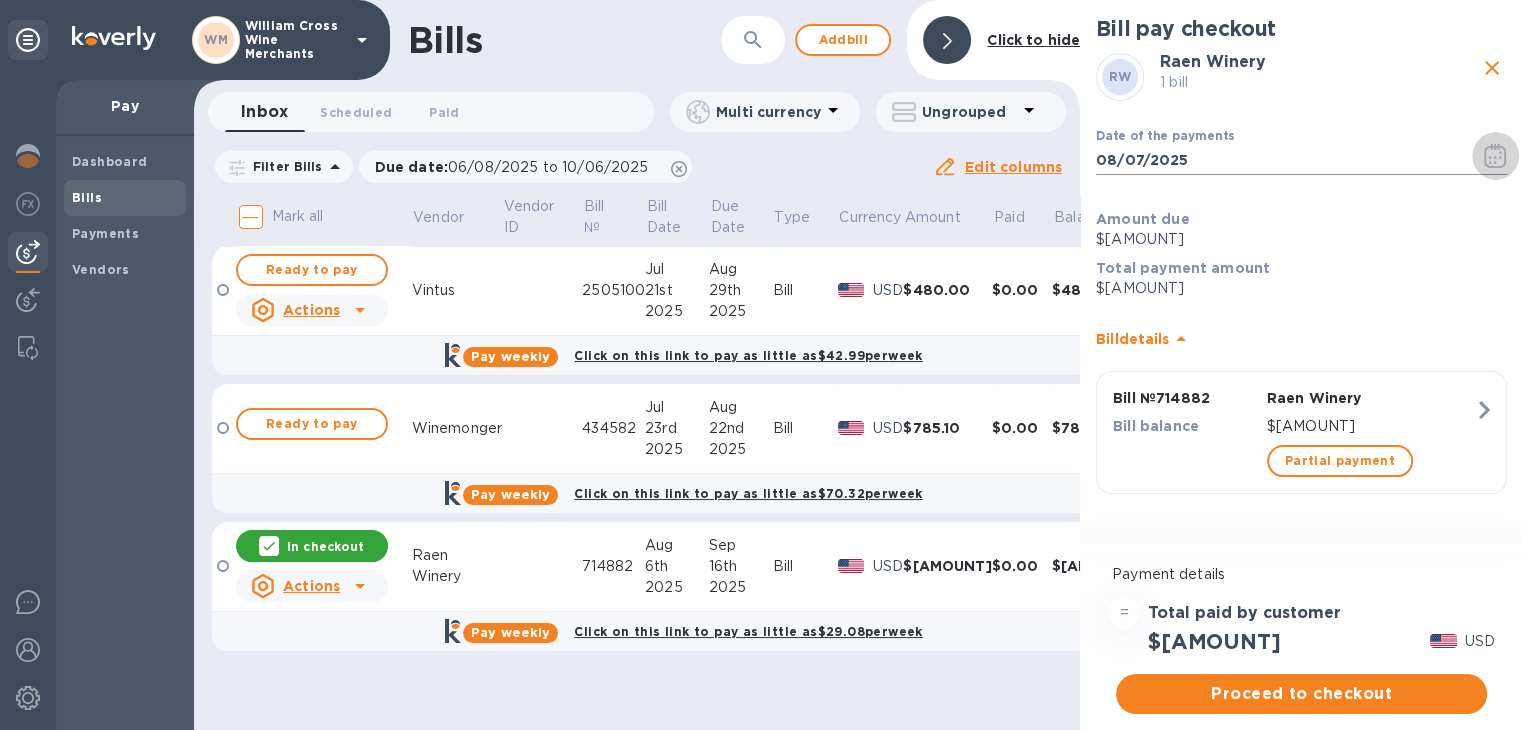 click 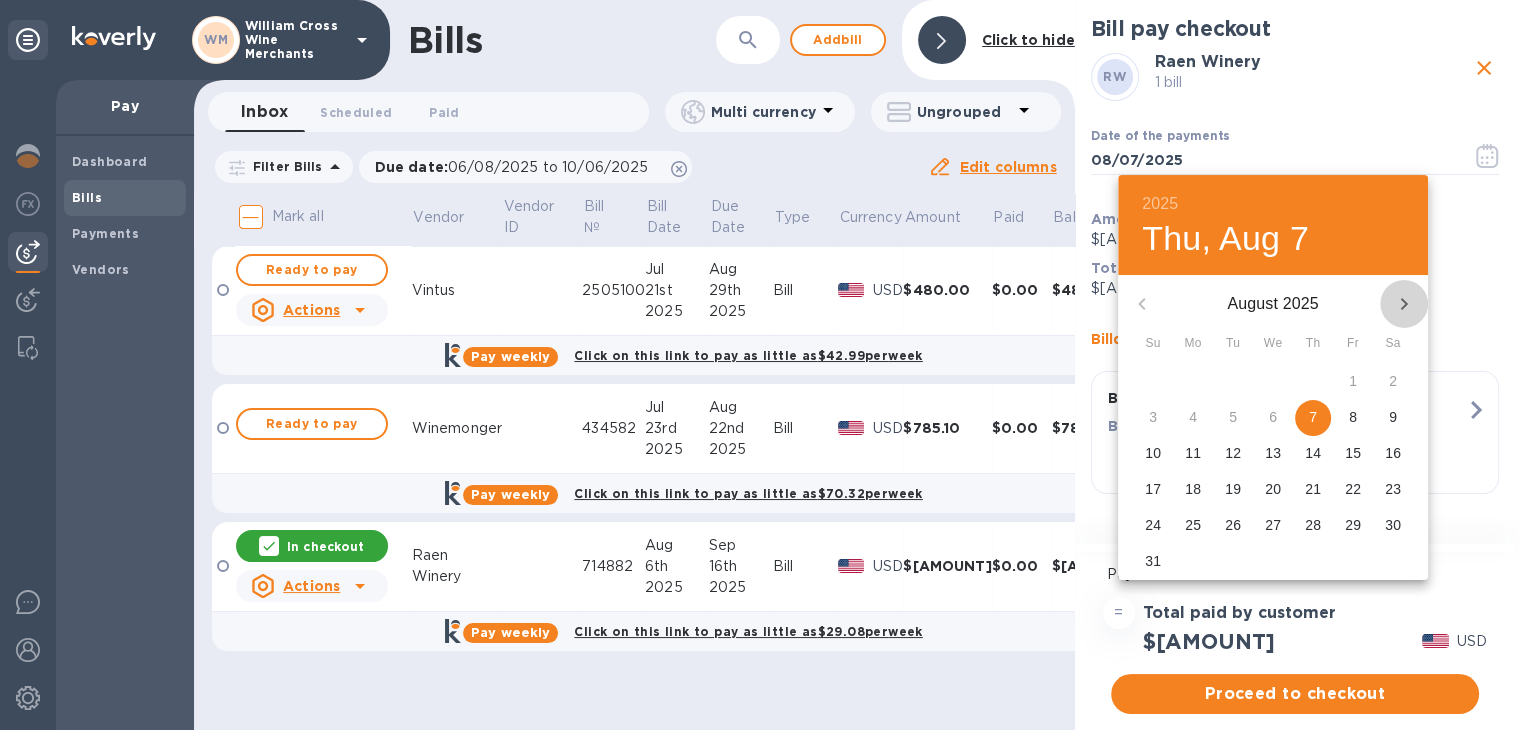 click 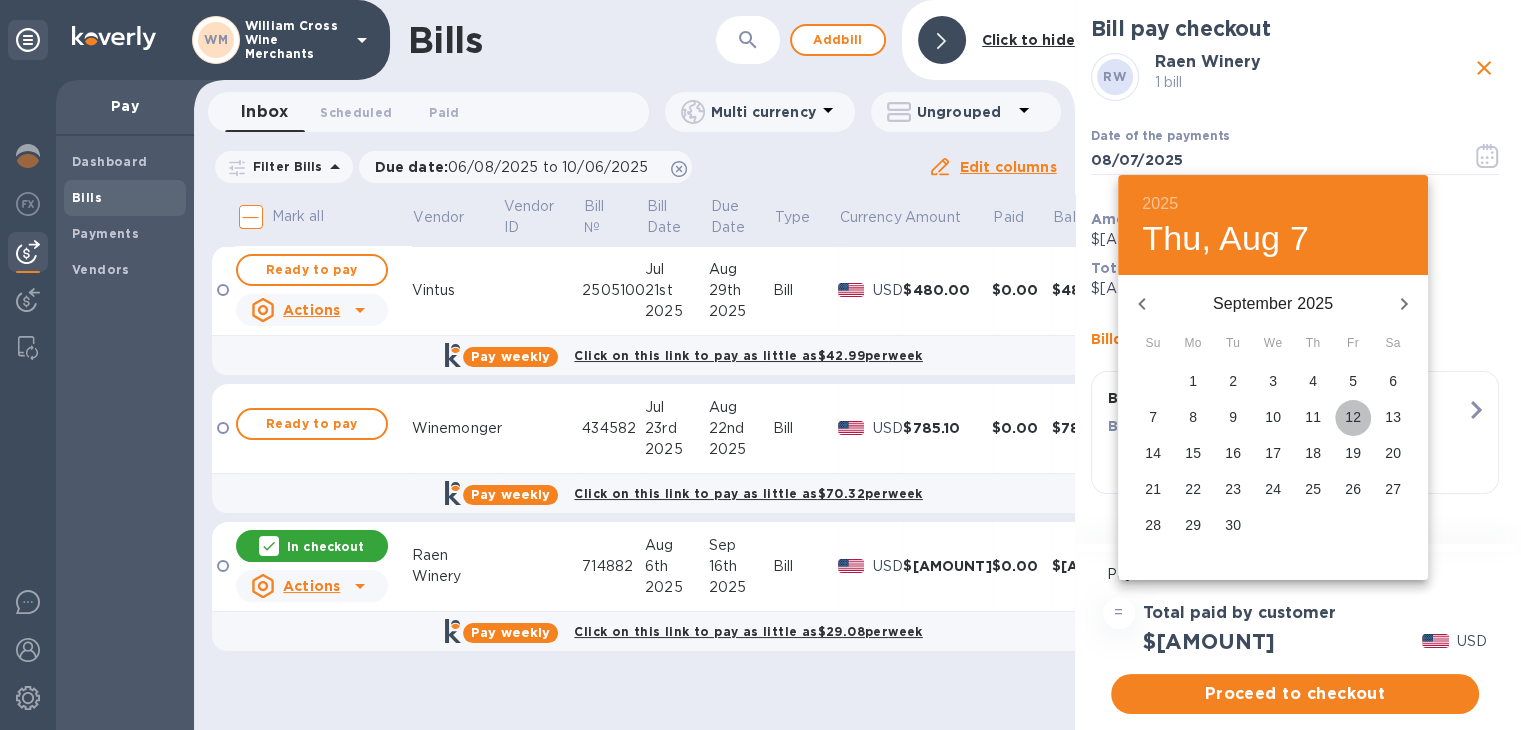 click on "12" at bounding box center (1353, 417) 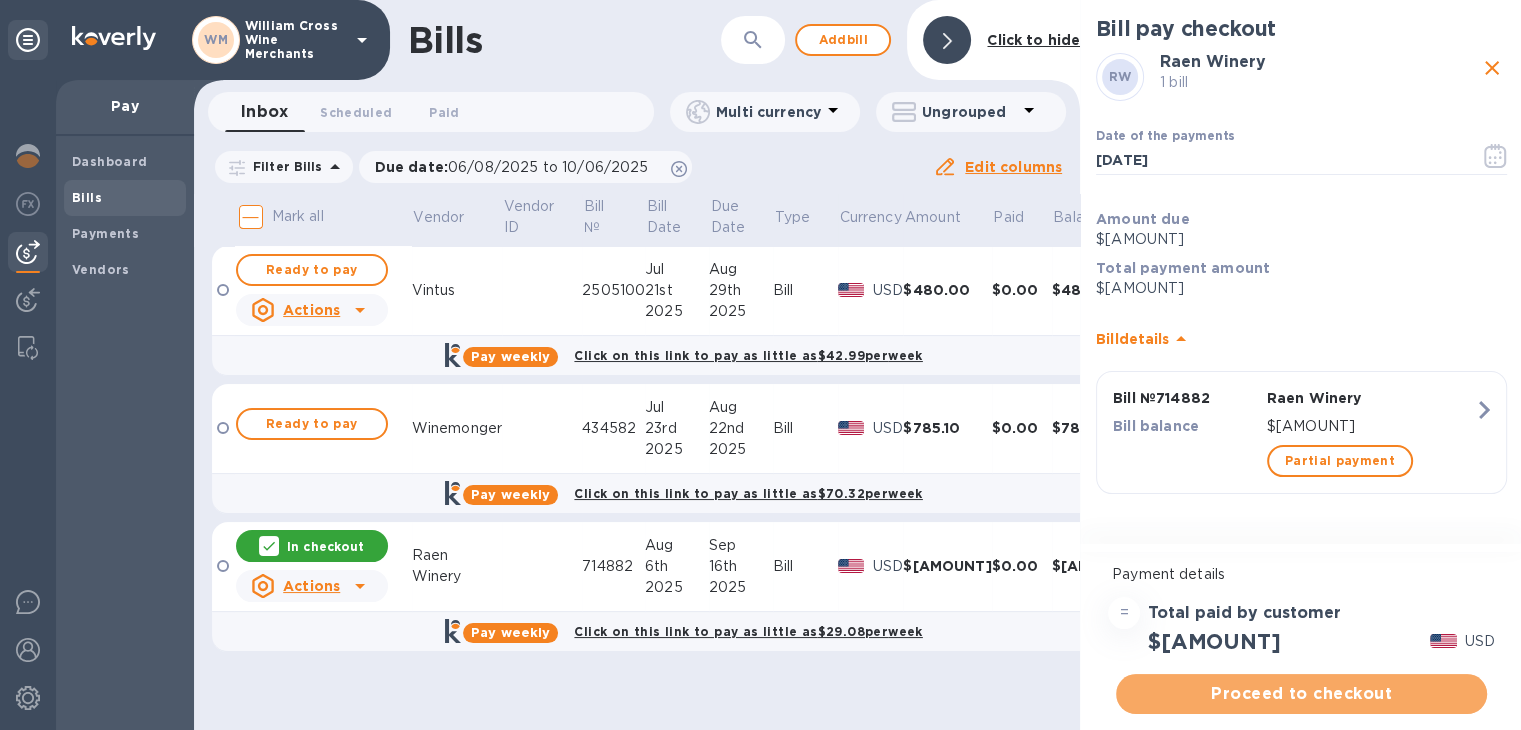 click on "Proceed to checkout" at bounding box center (1301, 694) 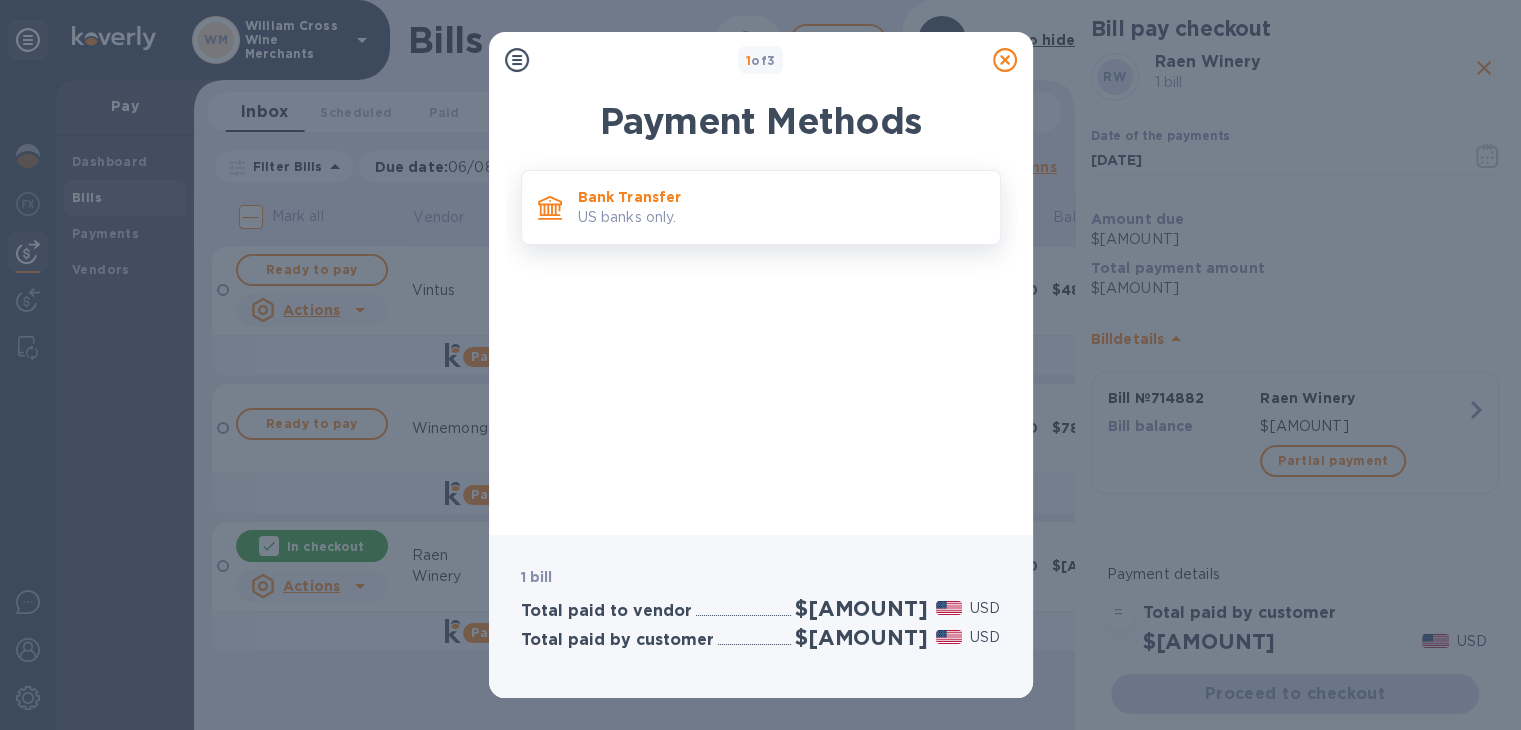 click on "Bank Transfer US banks only." at bounding box center (761, 207) 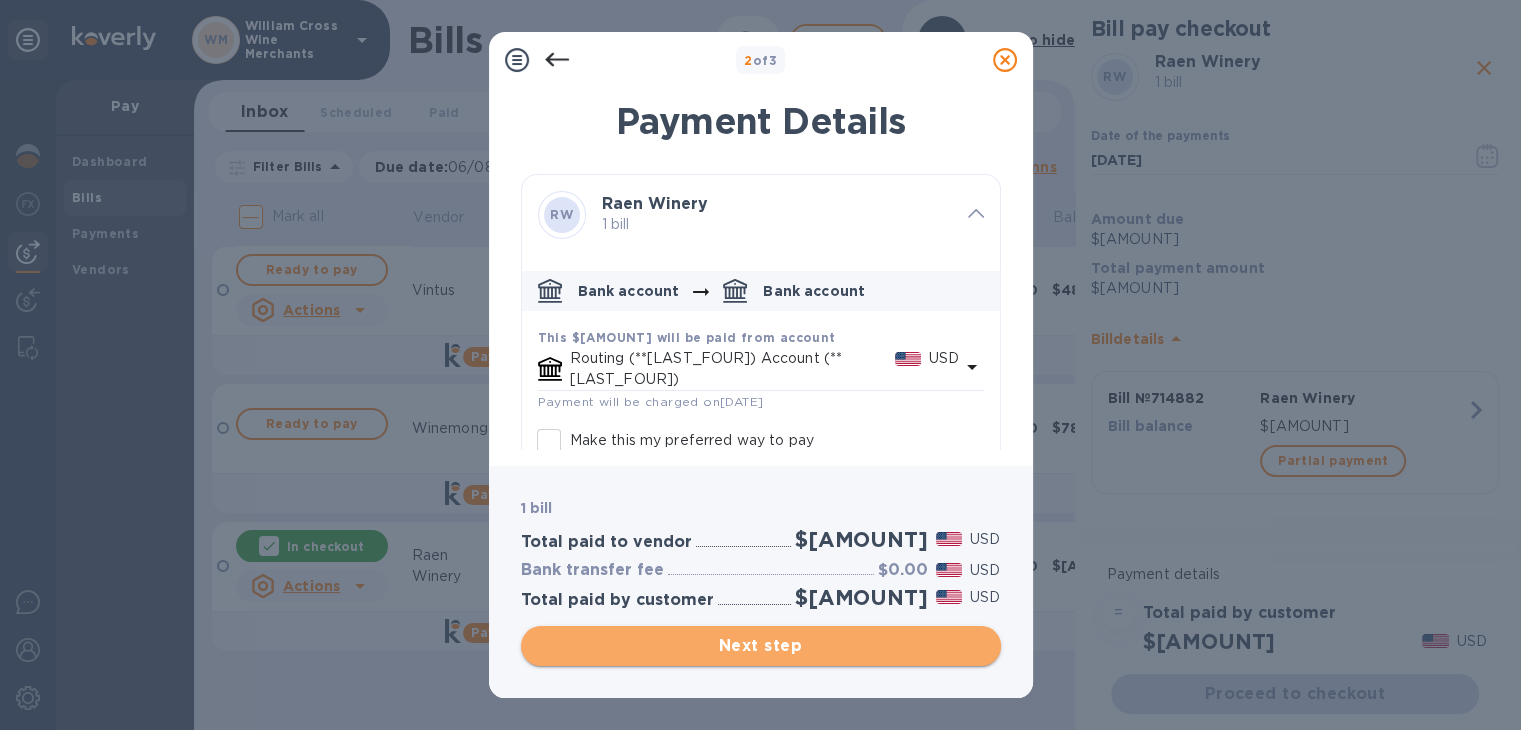 click on "Next step" at bounding box center (761, 646) 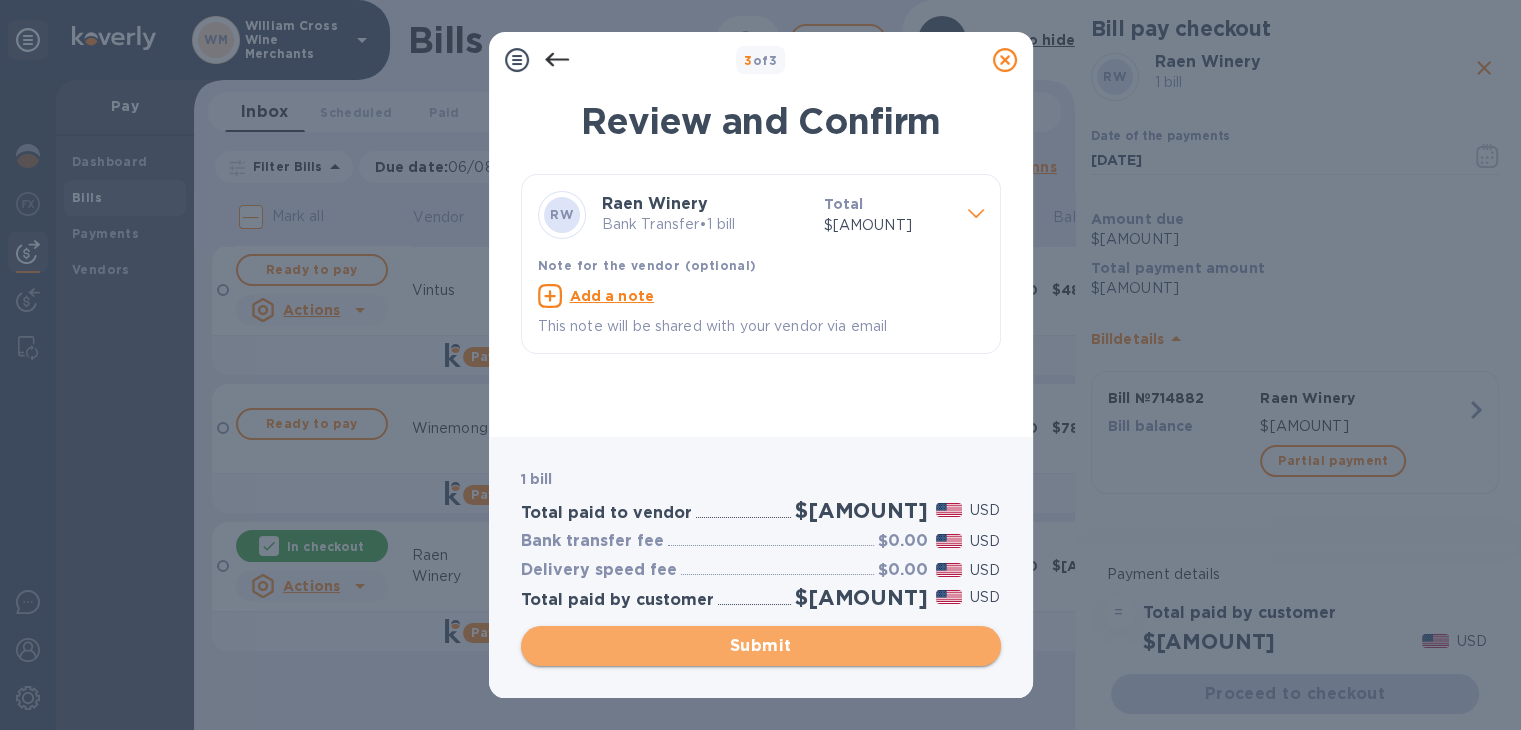 click on "Submit" at bounding box center [761, 646] 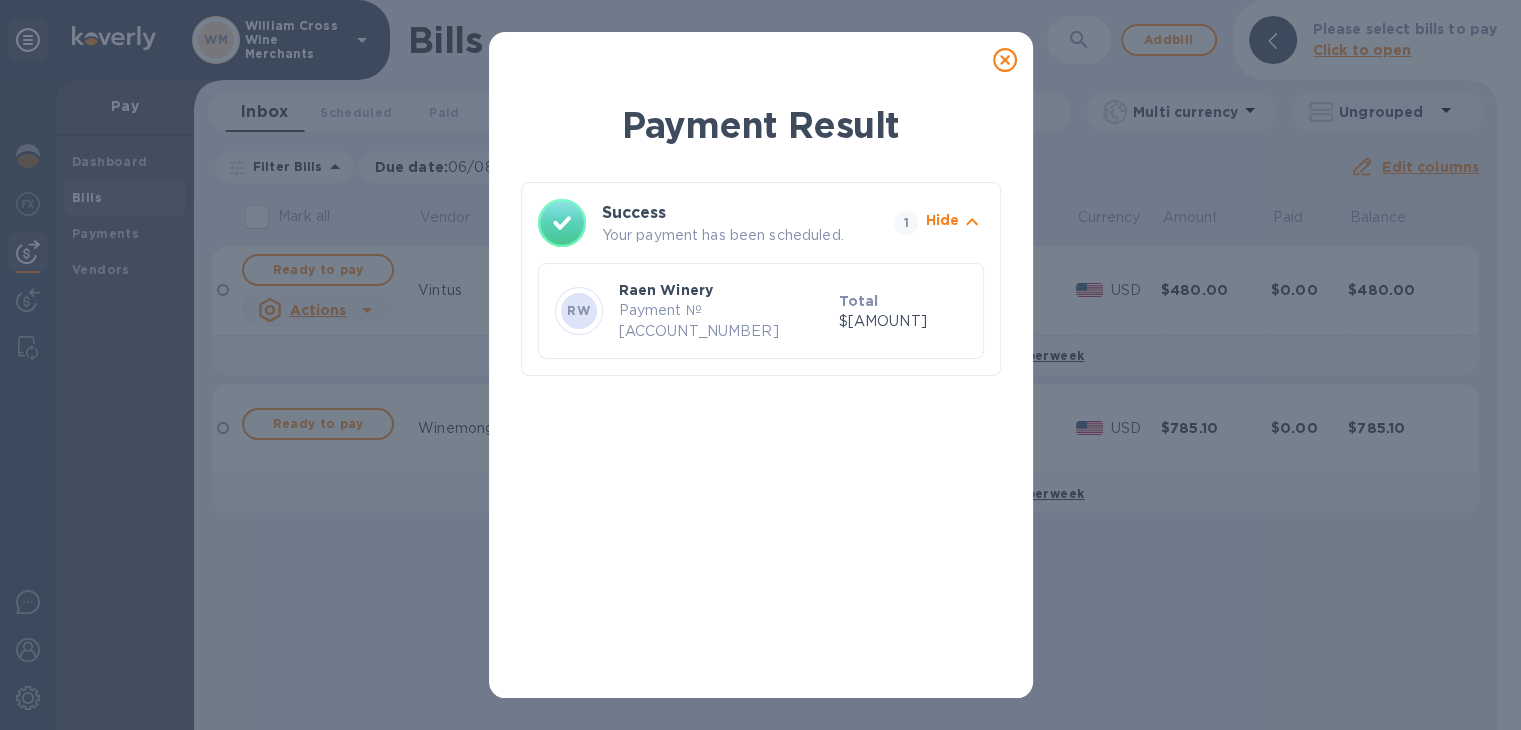 click 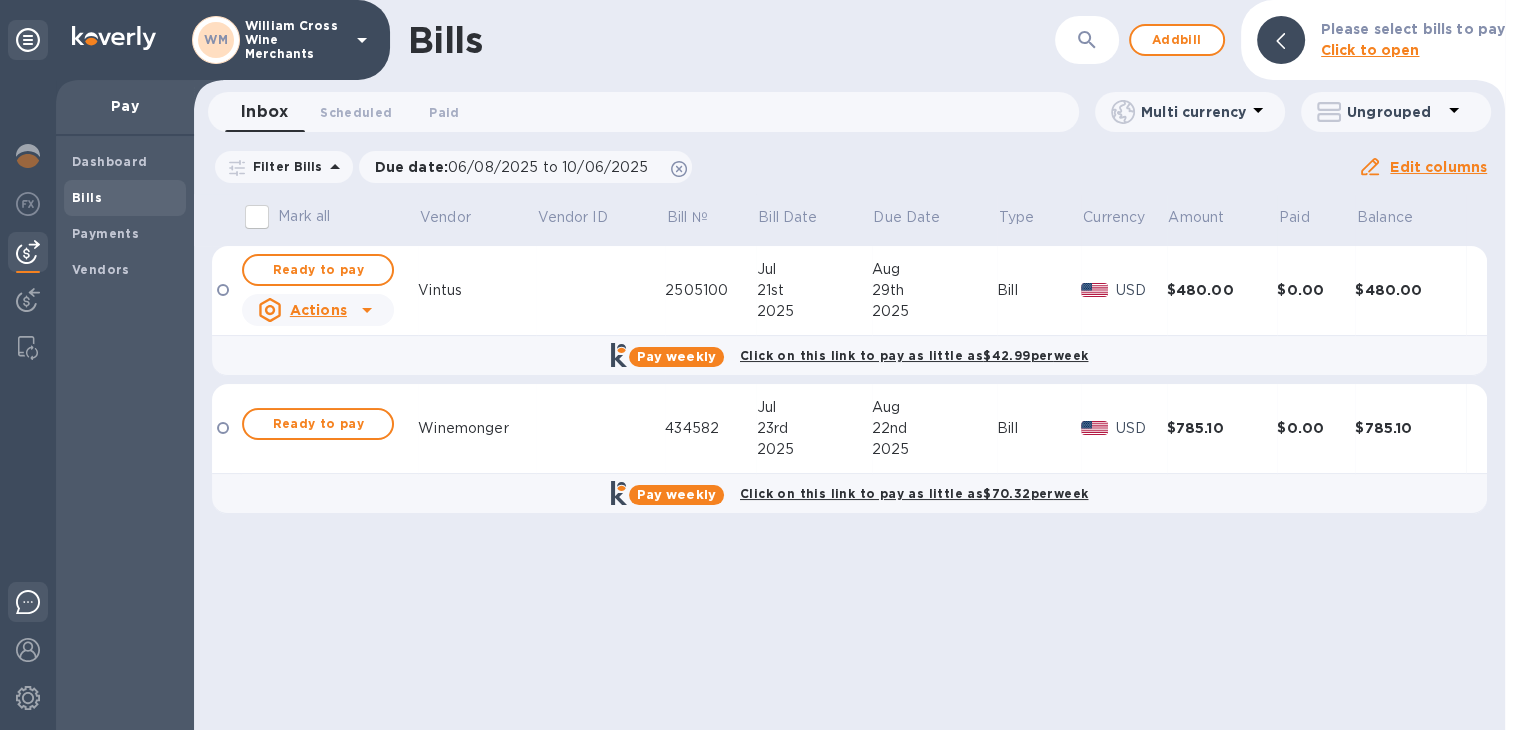 click at bounding box center (28, 602) 